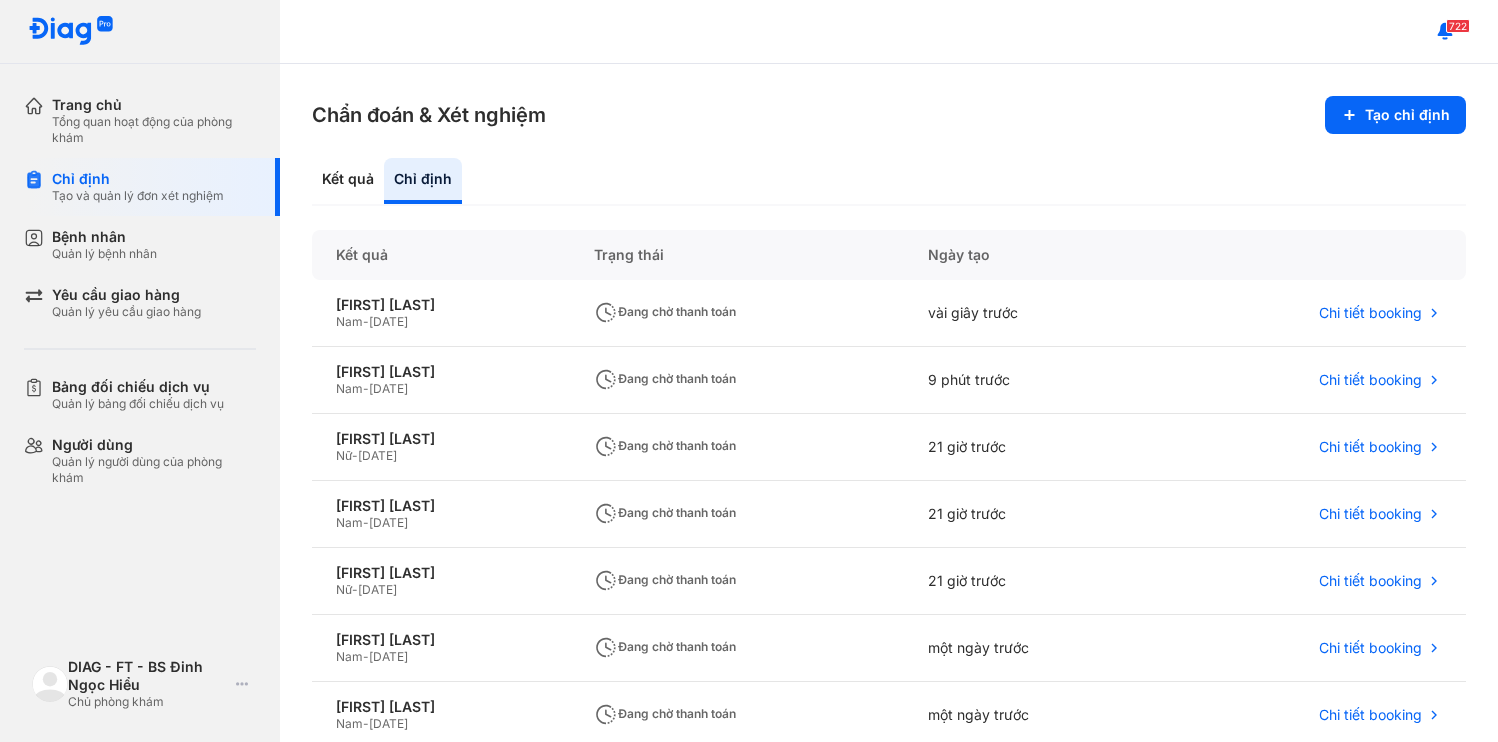 scroll, scrollTop: 0, scrollLeft: 0, axis: both 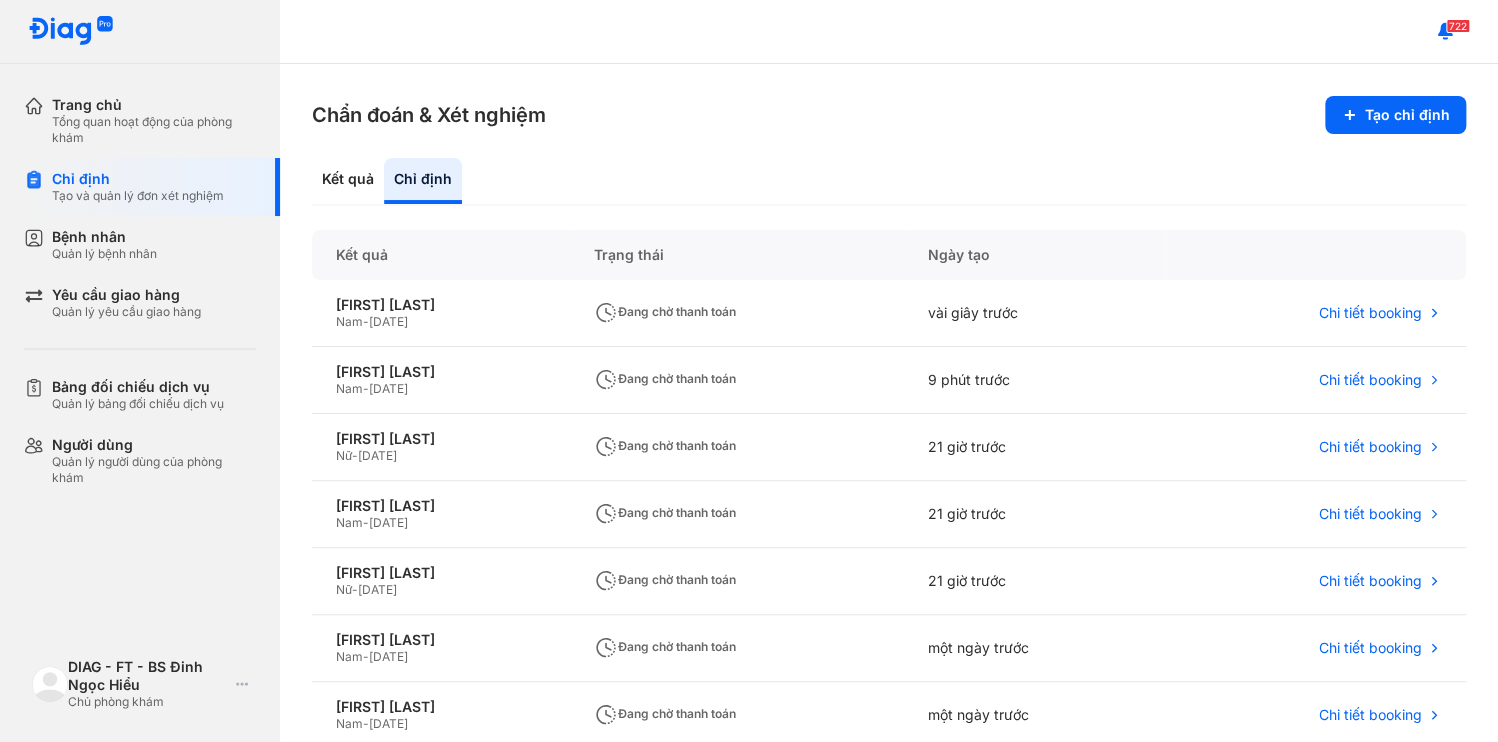 click on "Bệnh nhân Quản lý bệnh nhân" at bounding box center [152, 245] 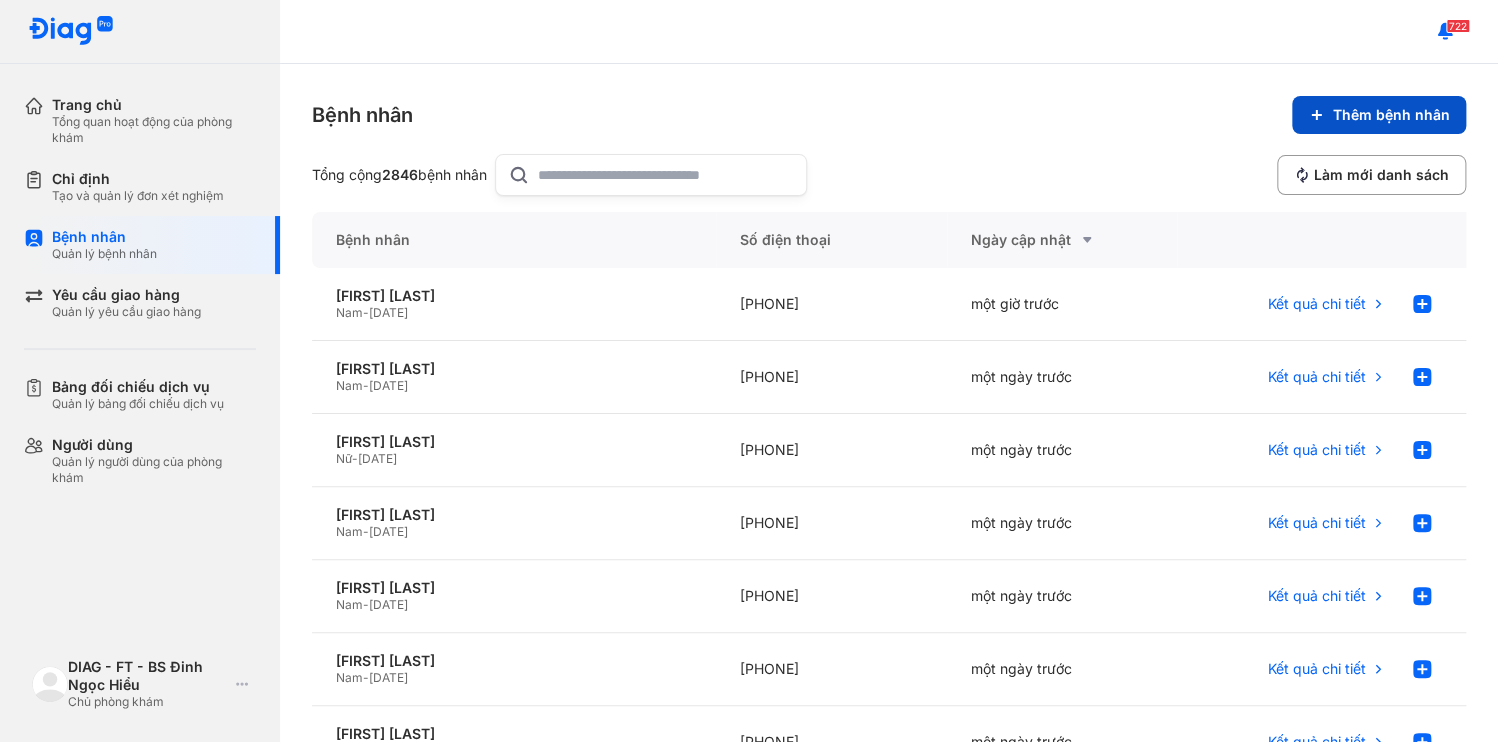 click on "Thêm bệnh nhân" 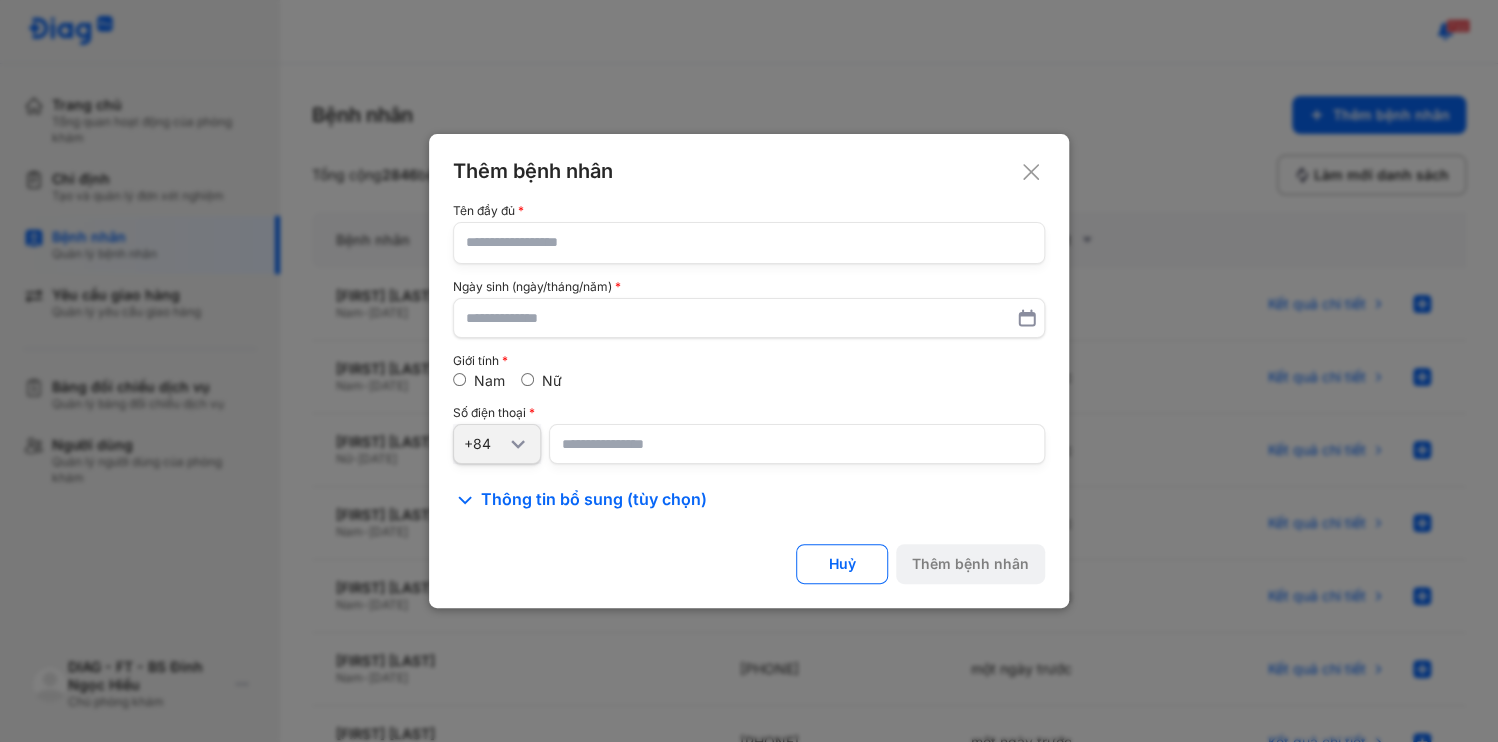 type 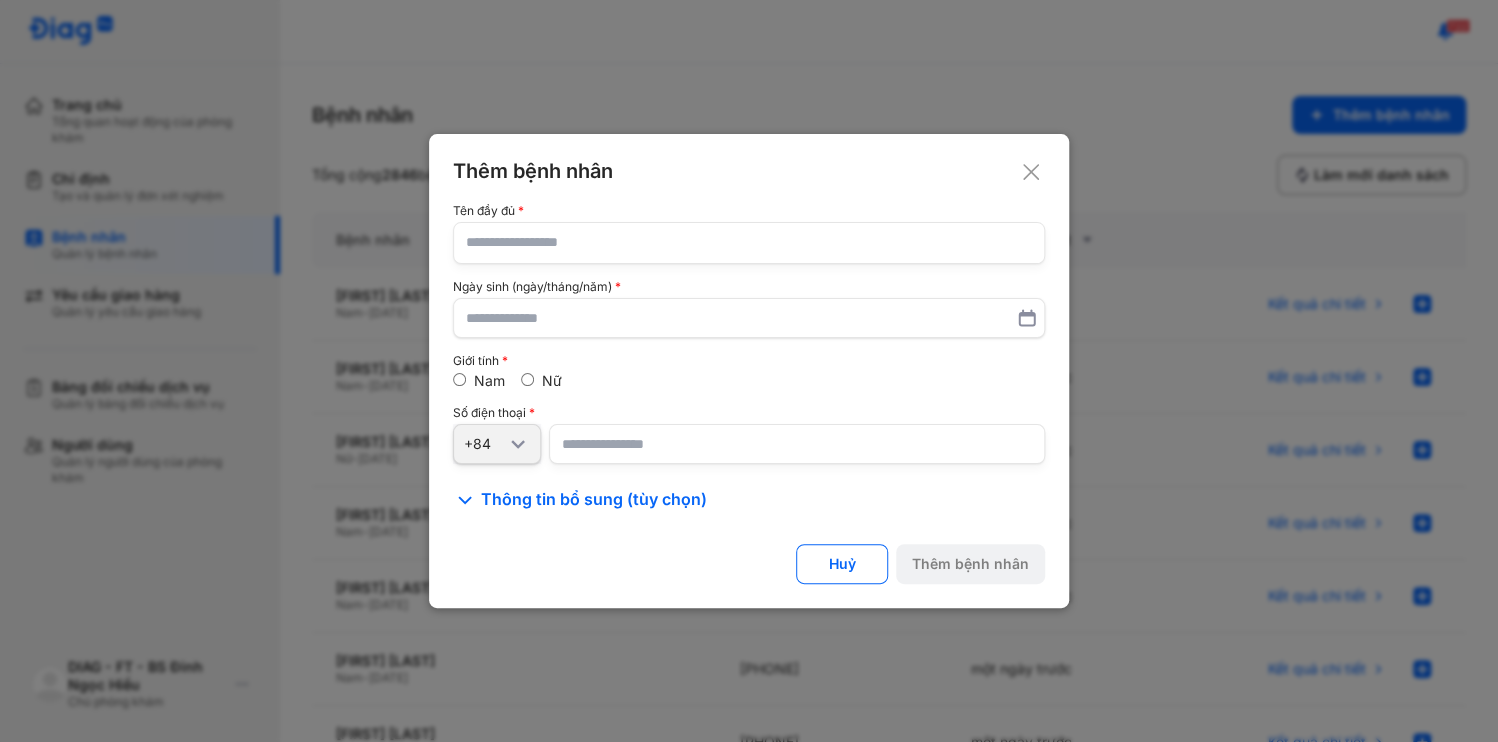 click 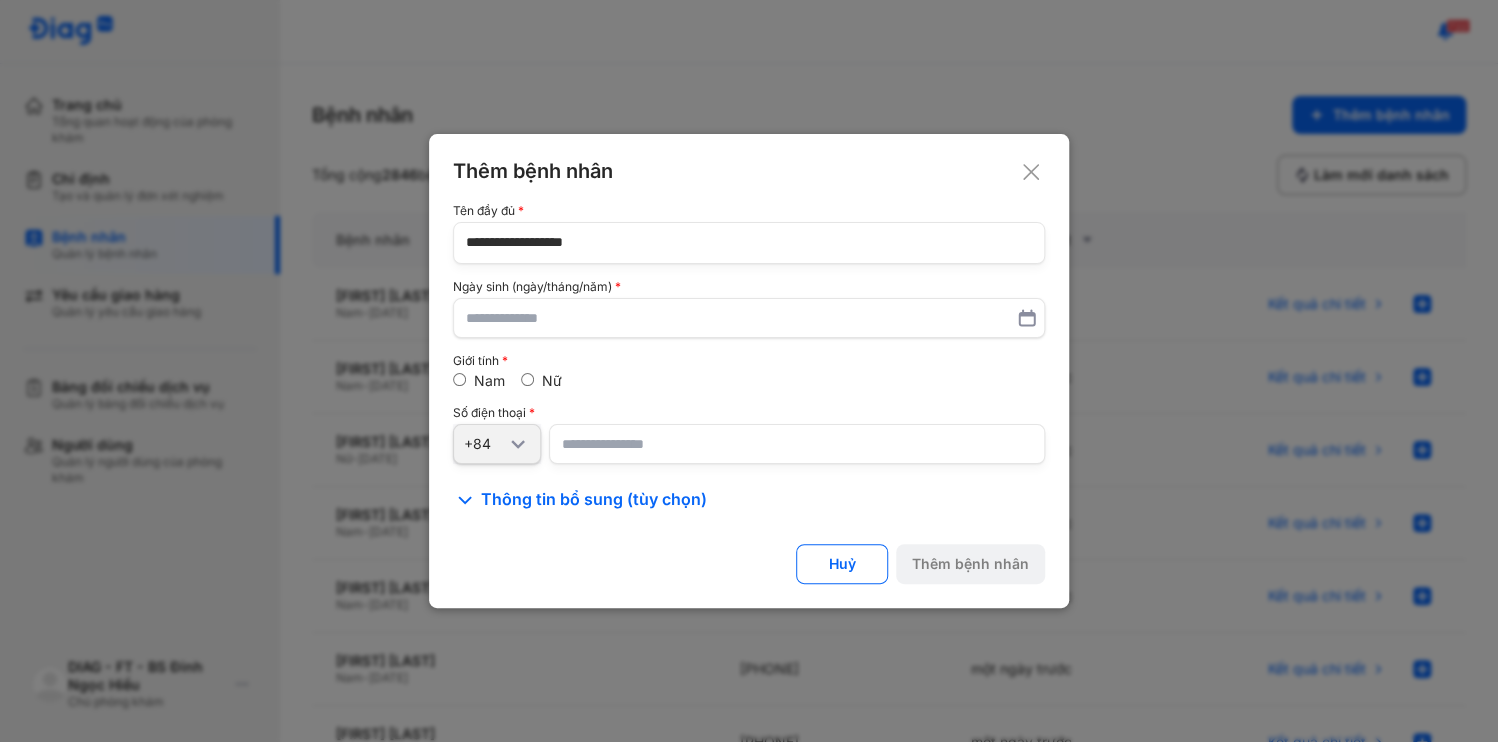 type on "**********" 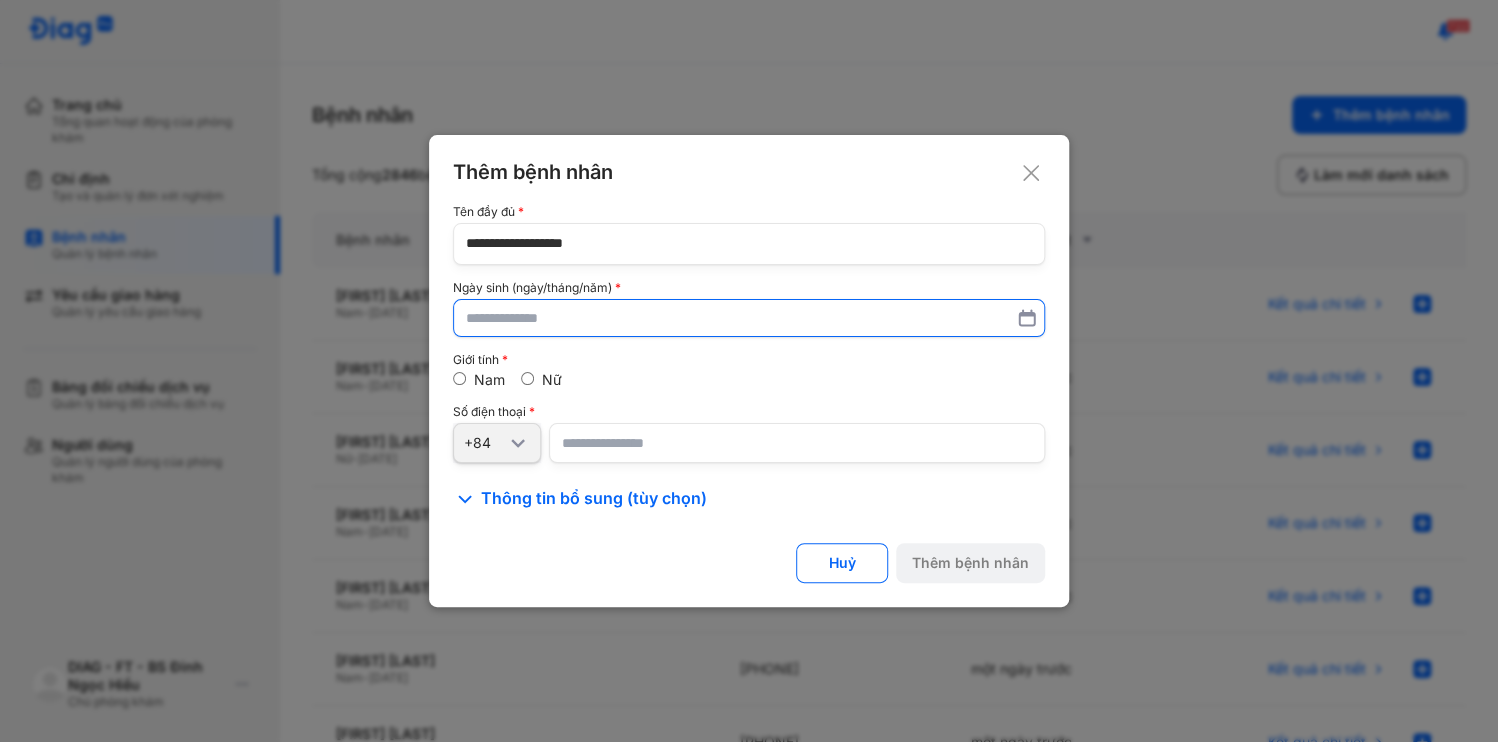 click at bounding box center (749, 318) 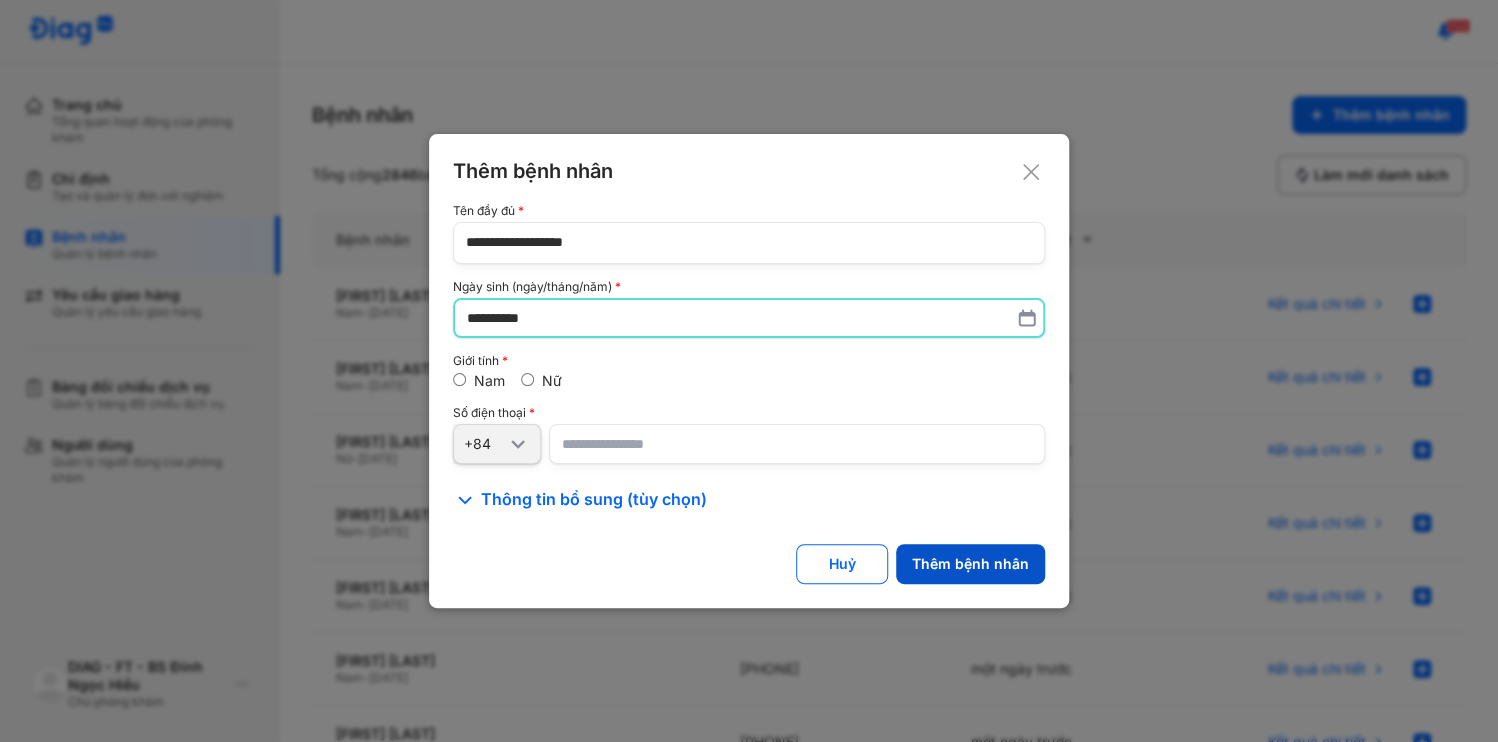 type on "**********" 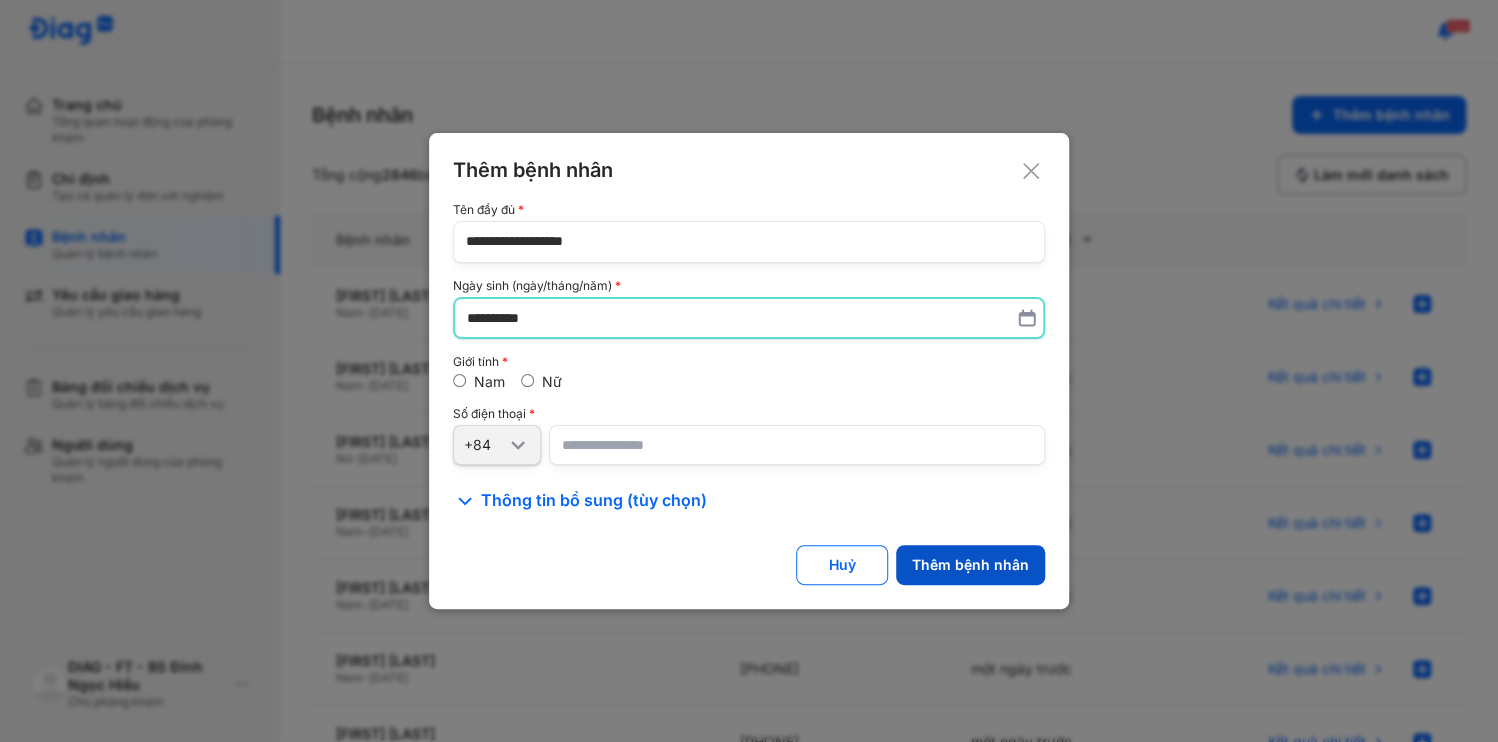 click on "Thêm bệnh nhân" 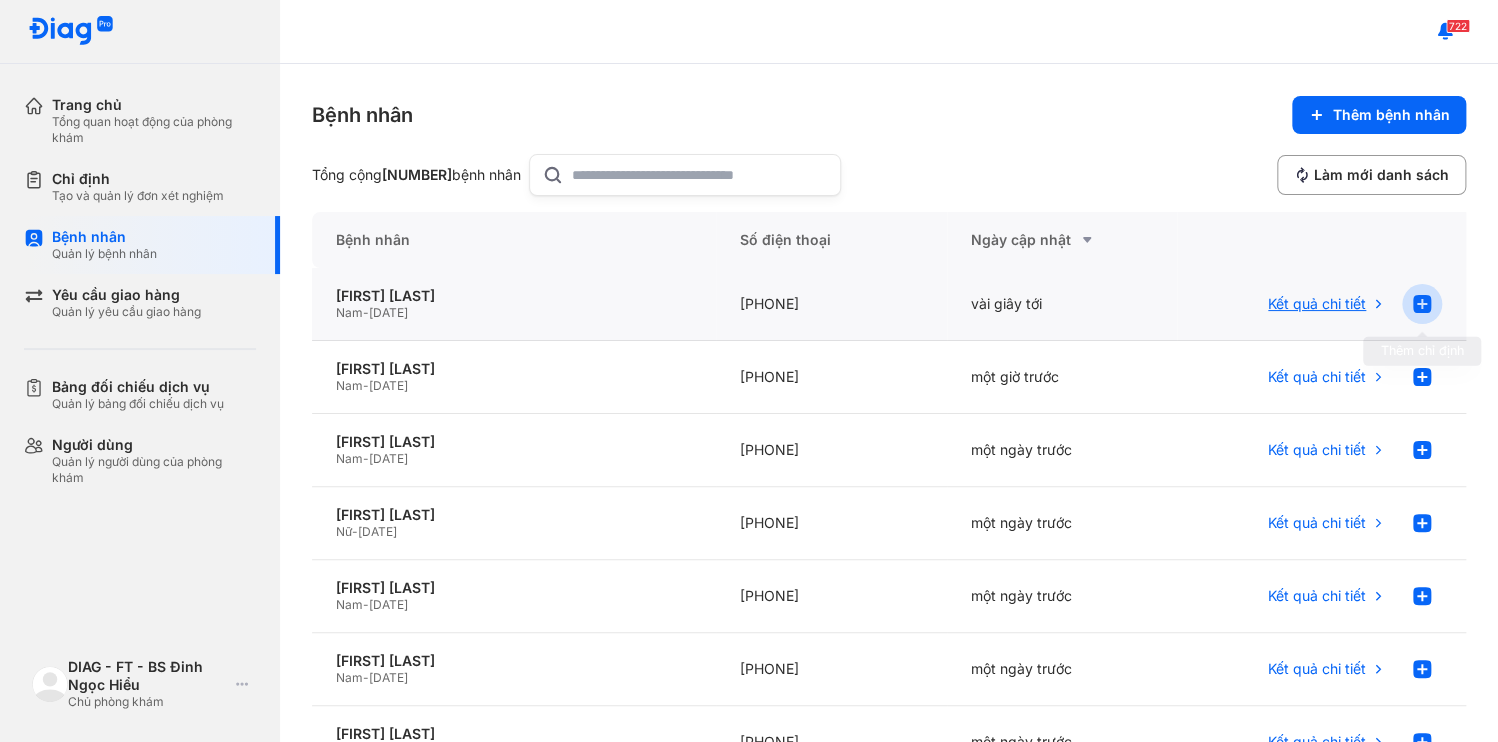 click 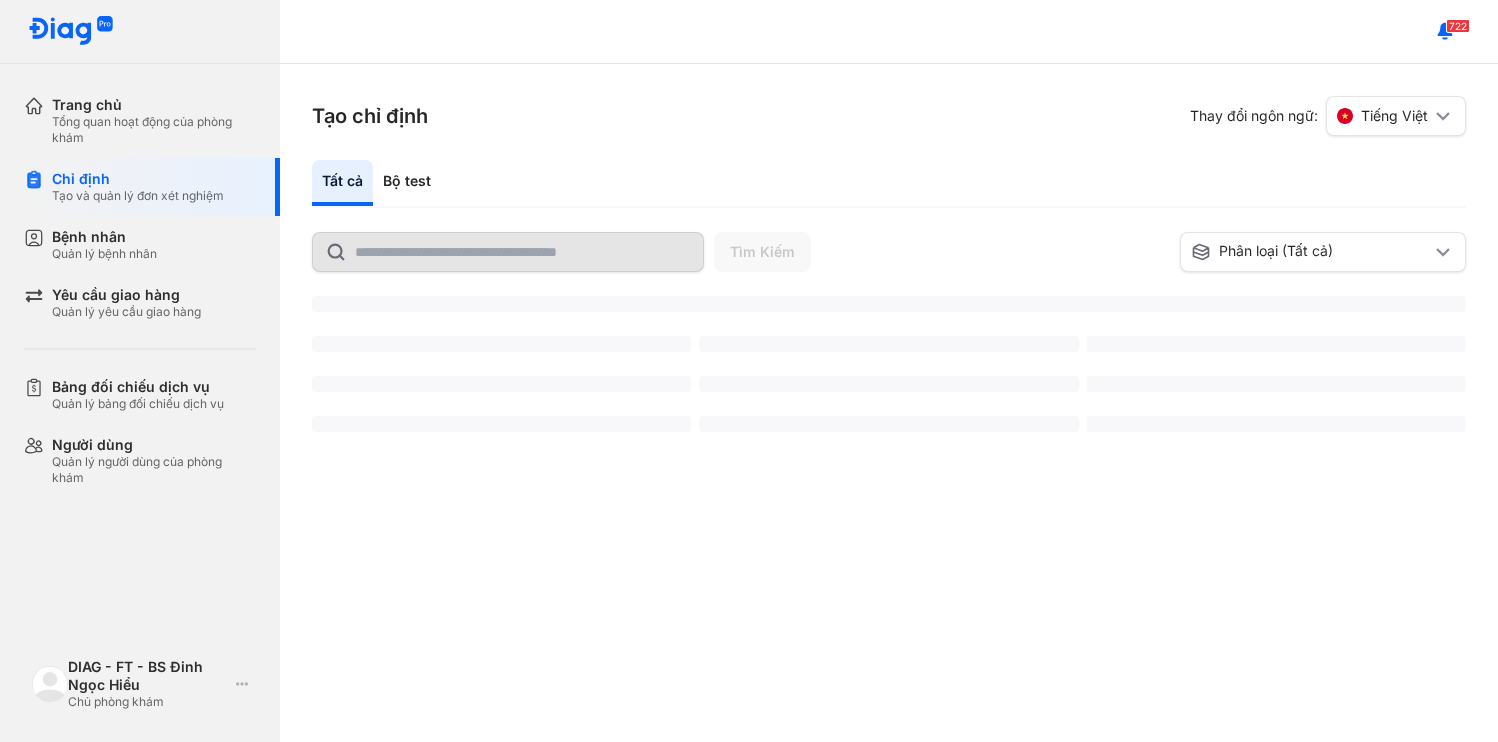 scroll, scrollTop: 0, scrollLeft: 0, axis: both 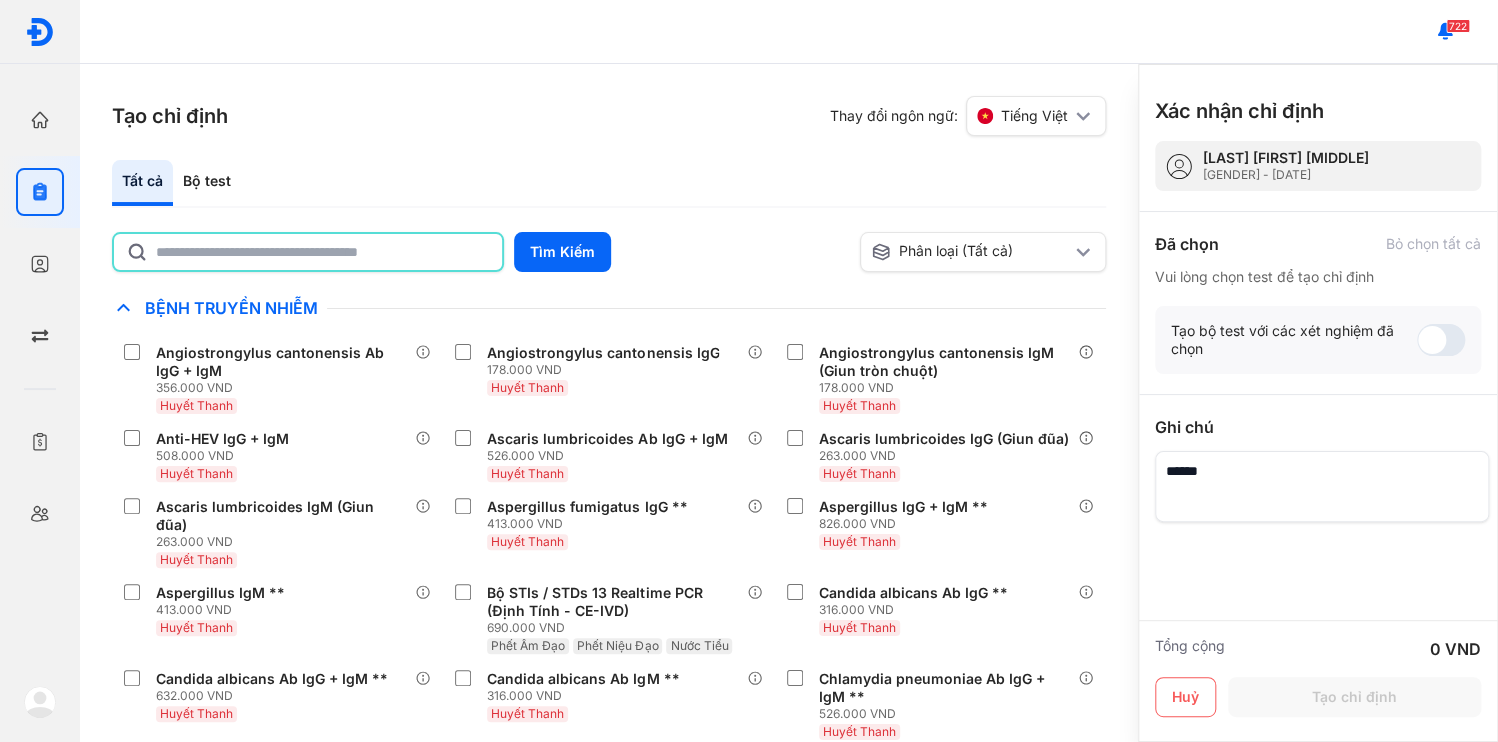 click 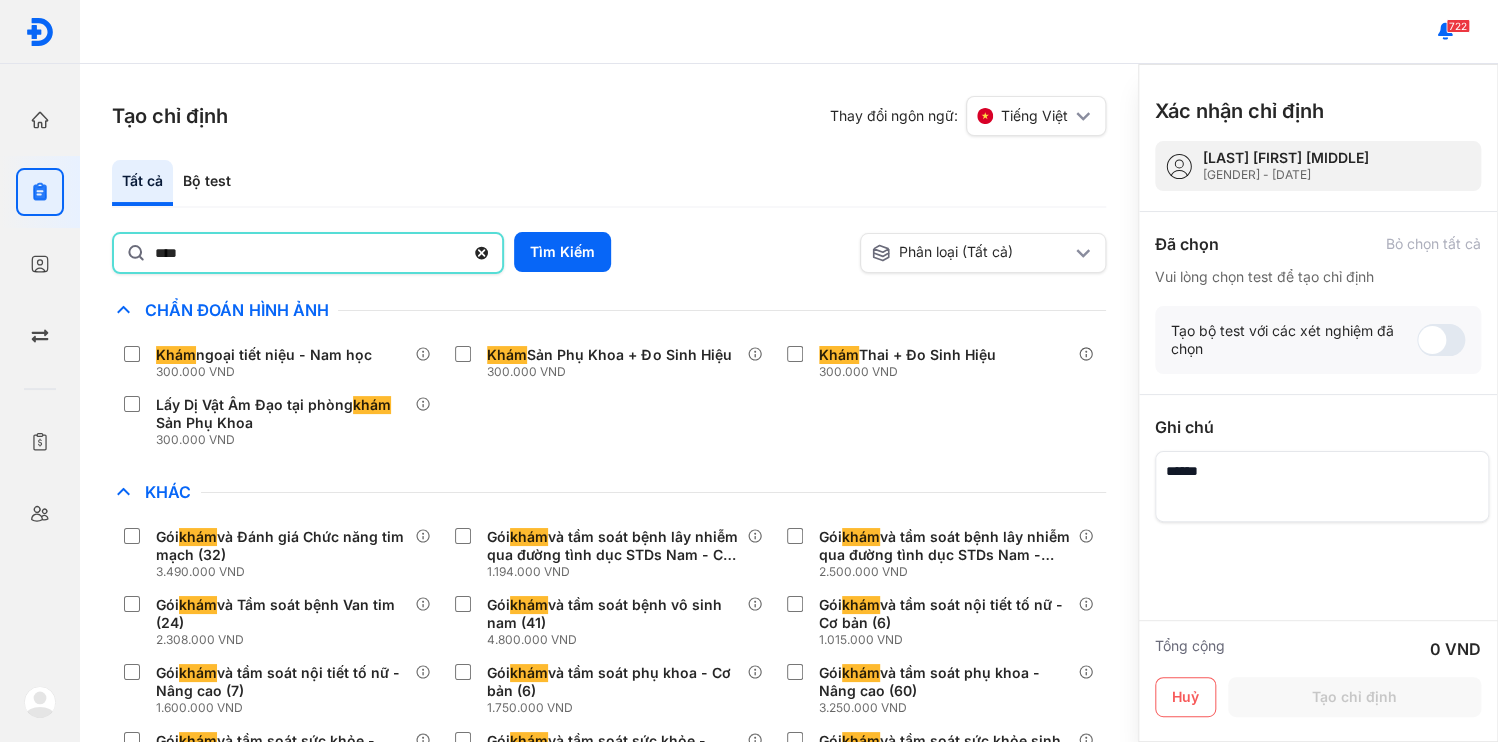click on "Chỉ định nhiều nhất Bệnh Truyền Nhiễm Chẩn Đoán Hình Ảnh Khám  ngoại tiết niệu - Nam học 300.000 VND Khám  Sản Phụ Khoa + Đo Sinh Hiệu 300.000 VND Khám  Thai + Đo Sinh Hiệu 300.000 VND Lấy Dị Vật Âm Đạo tại phòng  khám  Sản Phụ Khoa 300.000 VND Chất Gây Nghiện COVID Di Truyền Dị Ứng Điện Di Độc Chất Đông Máu Gan Hô Hấp Huyết Học Khác Gói  khám  và Đánh giá Chức năng tim mạch (32) 3.490.000 VND Gói  khám  và tầm soát bệnh lây nhiễm qua đường tình dục STDs Nam - Cơ bản (18) 1.194.000 VND Gói  khám  và tầm soát bệnh lây nhiễm qua đường tình dục STDs Nam - Nâng cao (25) 2.500.000 VND Gói  khám  và Tầm soát bệnh Van tim (24) 2.308.000 VND Gói  khám  và tầm soát bệnh vô sinh nam (41) 4.800.000 VND Gói  khám  và tầm soát nội tiết tố nữ - Cơ bản (6) 1.015.000 VND Gói  khám  và tầm soát nội tiết tố nữ - Nâng cao (7) 1.600.000 VND" at bounding box center [609, 638] 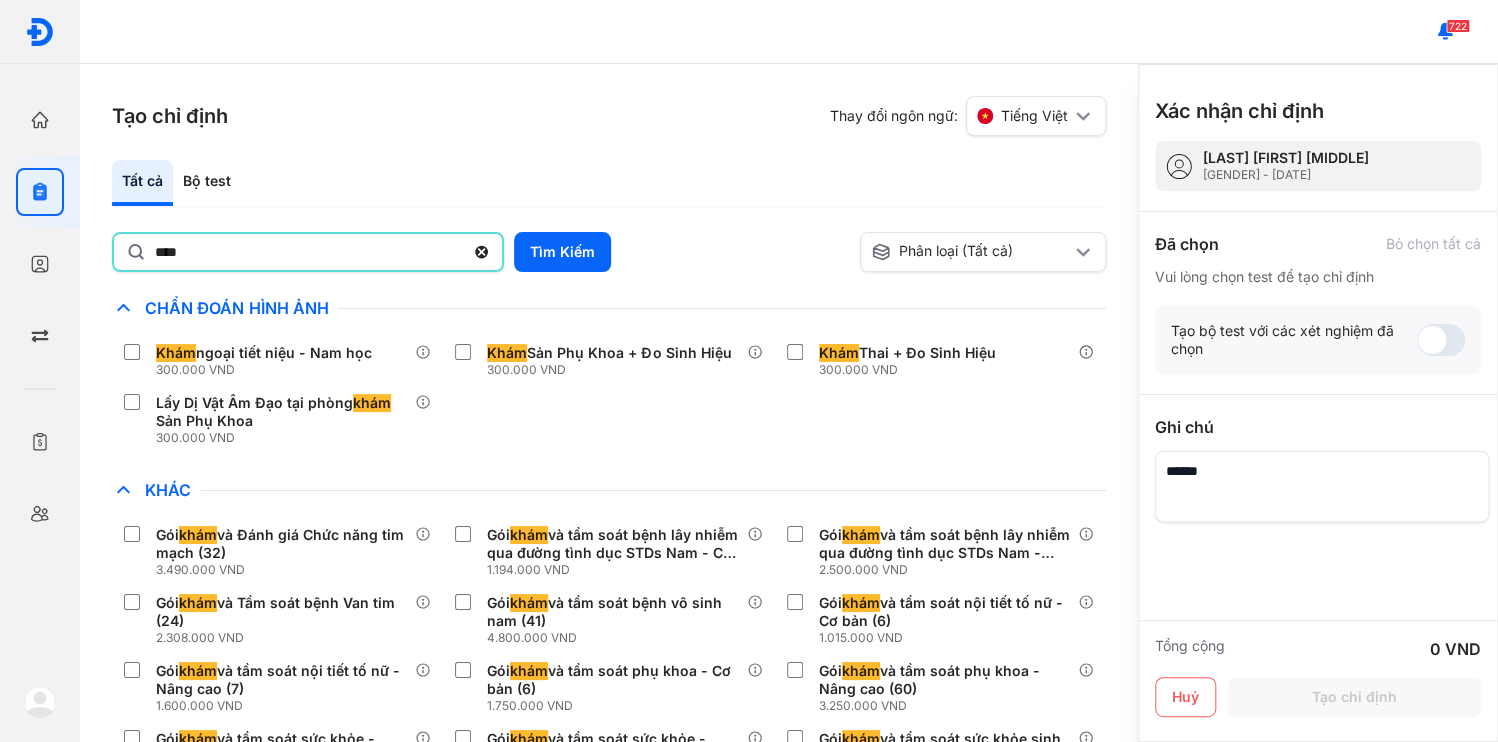 click on "****" 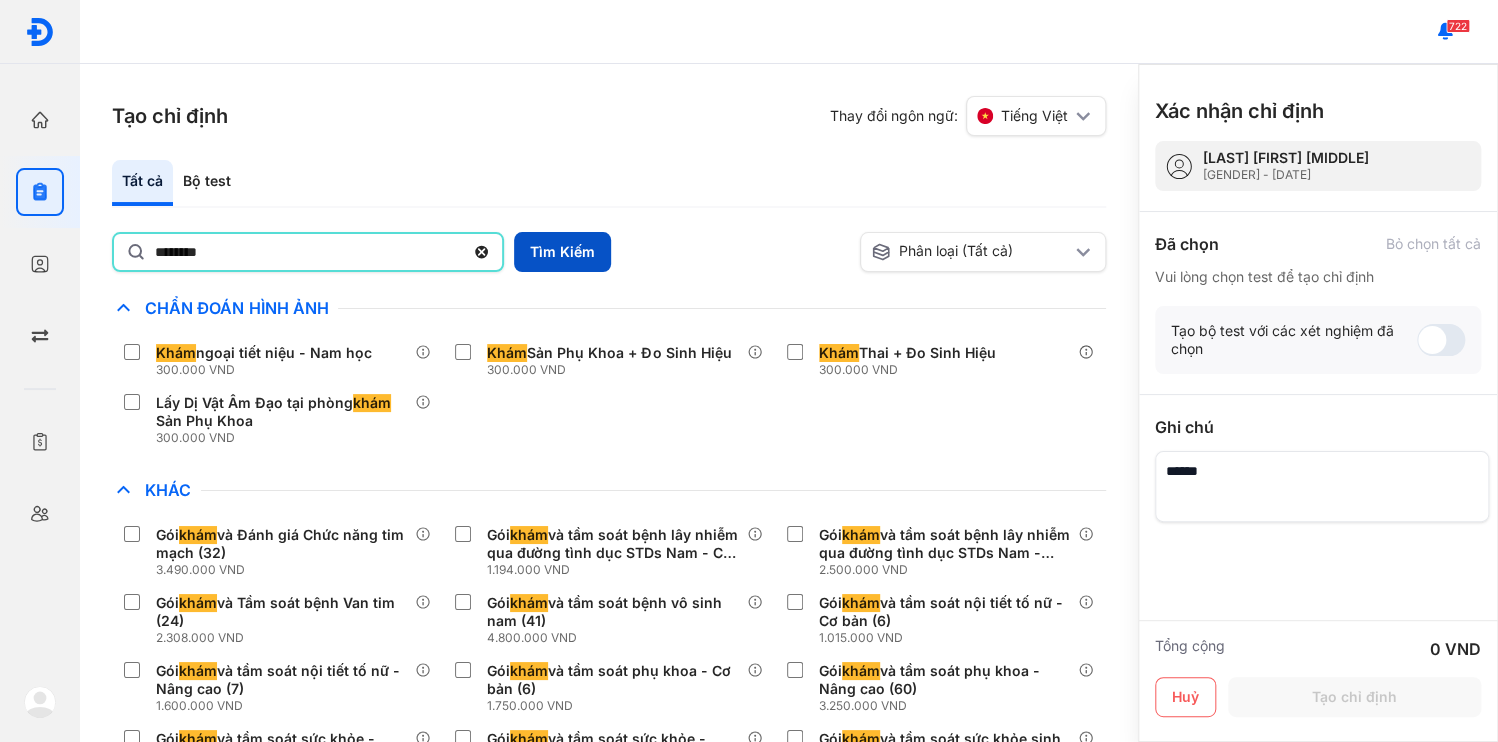 type on "********" 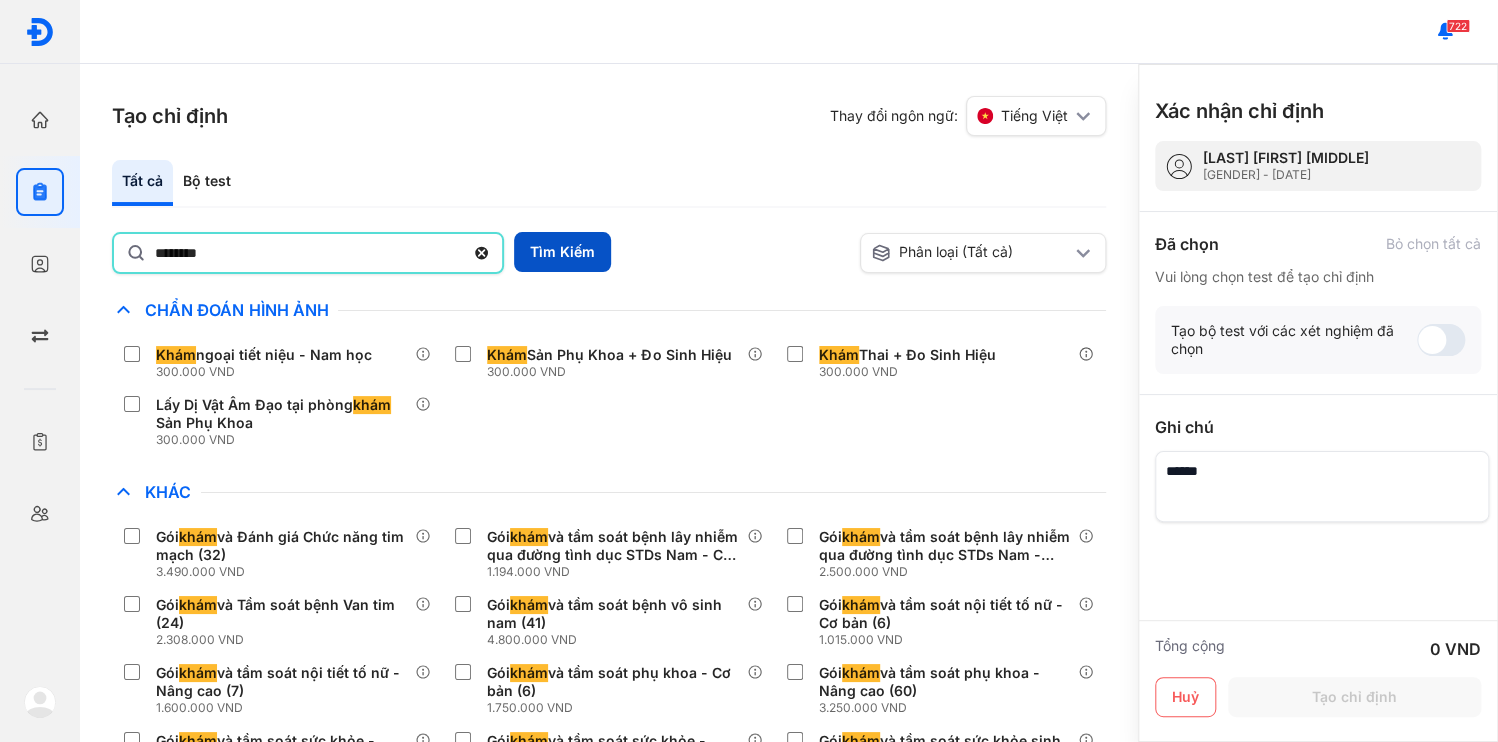 click on "Tìm Kiếm" at bounding box center (562, 252) 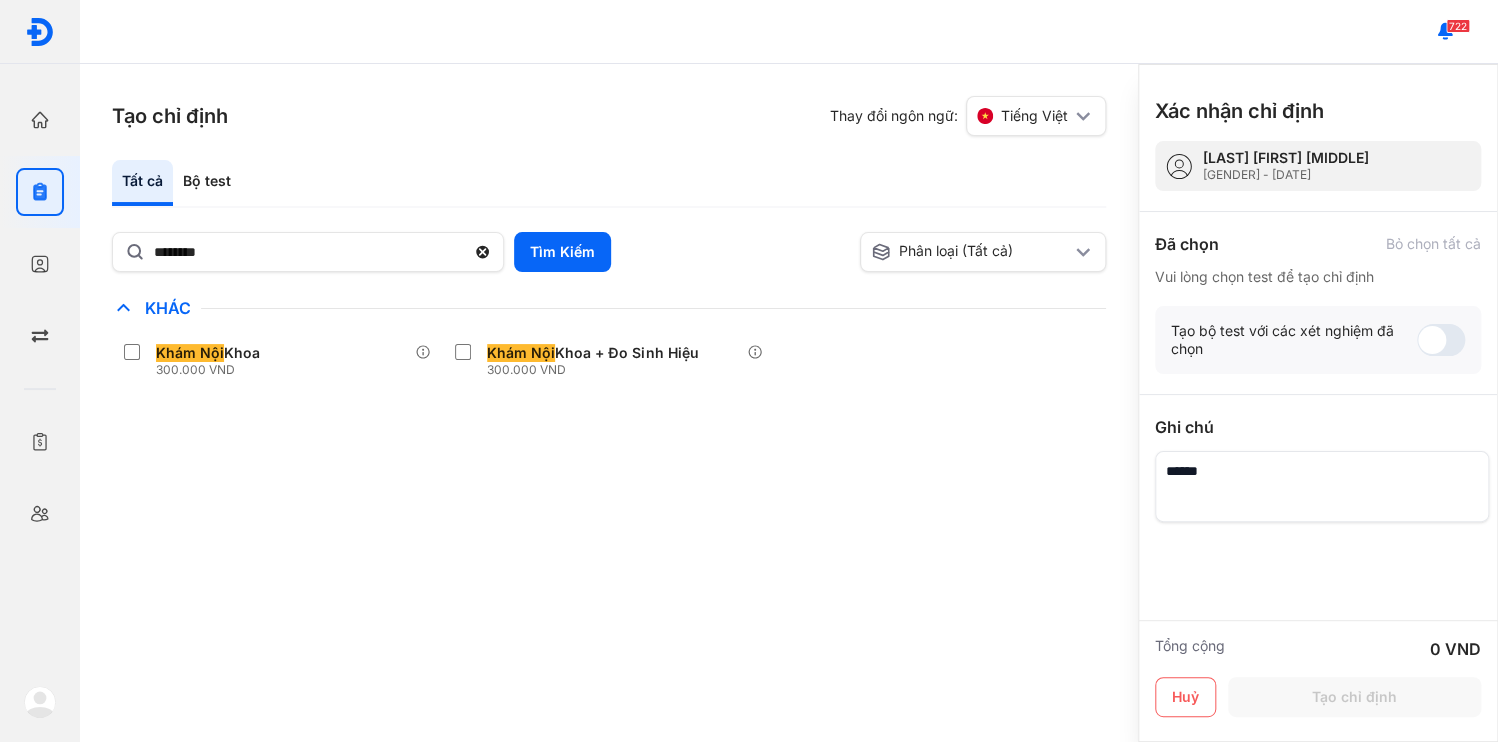 click on "Chỉ định nhiều nhất Bệnh Truyền Nhiễm Chẩn Đoán Hình Ảnh Chất Gây Nghiện COVID Di Truyền Dị Ứng Điện Di Độc Chất Đông Máu Gan Hô Hấp Huyết Học Khác Khám Nội  Khoa 300.000 VND Khám Nội  Khoa + Đo Sinh Hiệu 300.000 VND Ký Sinh Trùng Nội Tiết Tố & Hóoc-môn Sản Phụ Khoa Sàng Lọc Tiền Sinh STIs Sức Khỏe Nam Giới Thận Tiểu Đường Tim Mạch Tổng Quát Tự Miễn Tuyến Giáp Ung Thư Vi Chất Vi Sinh Viêm Gan Yếu Tố Viêm" at bounding box center (609, 519) 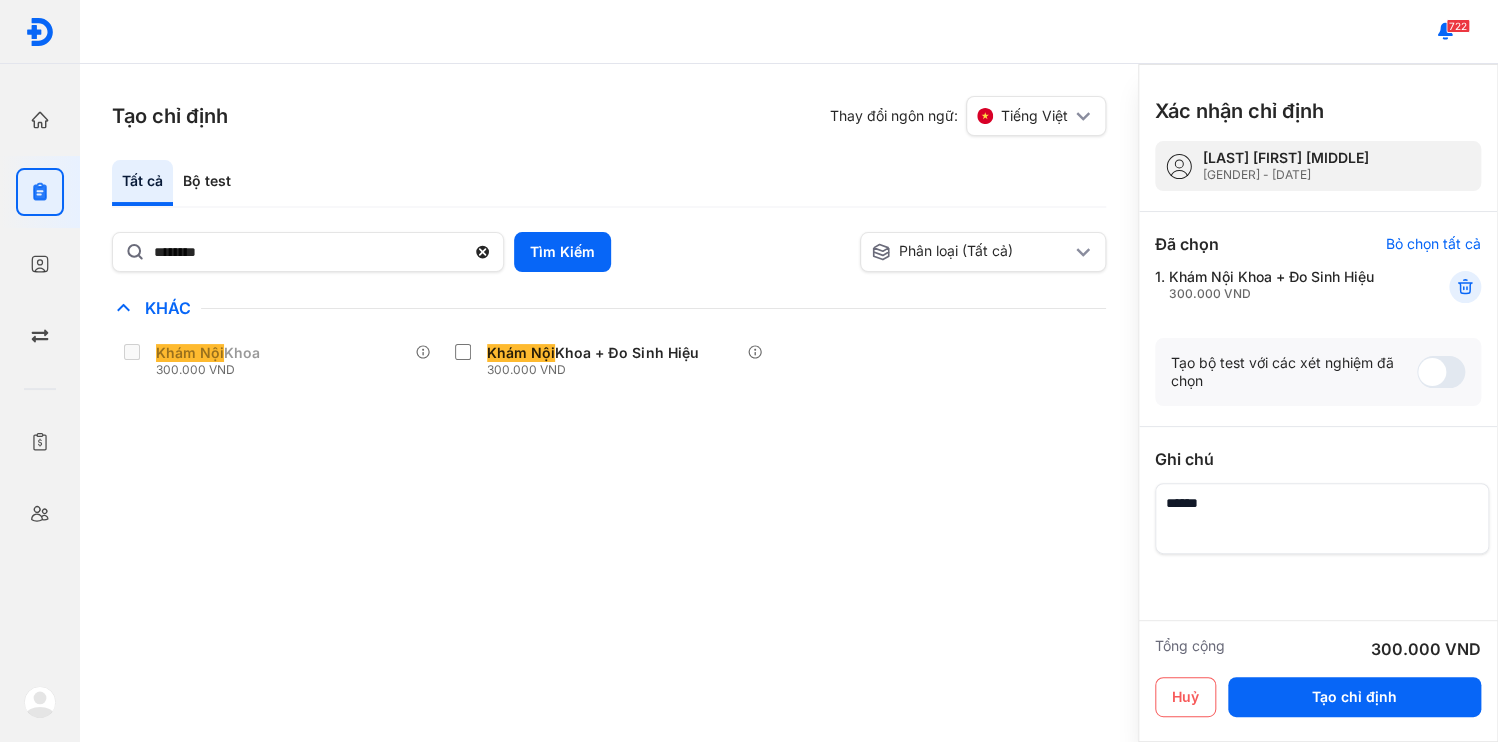 click at bounding box center (1322, 518) 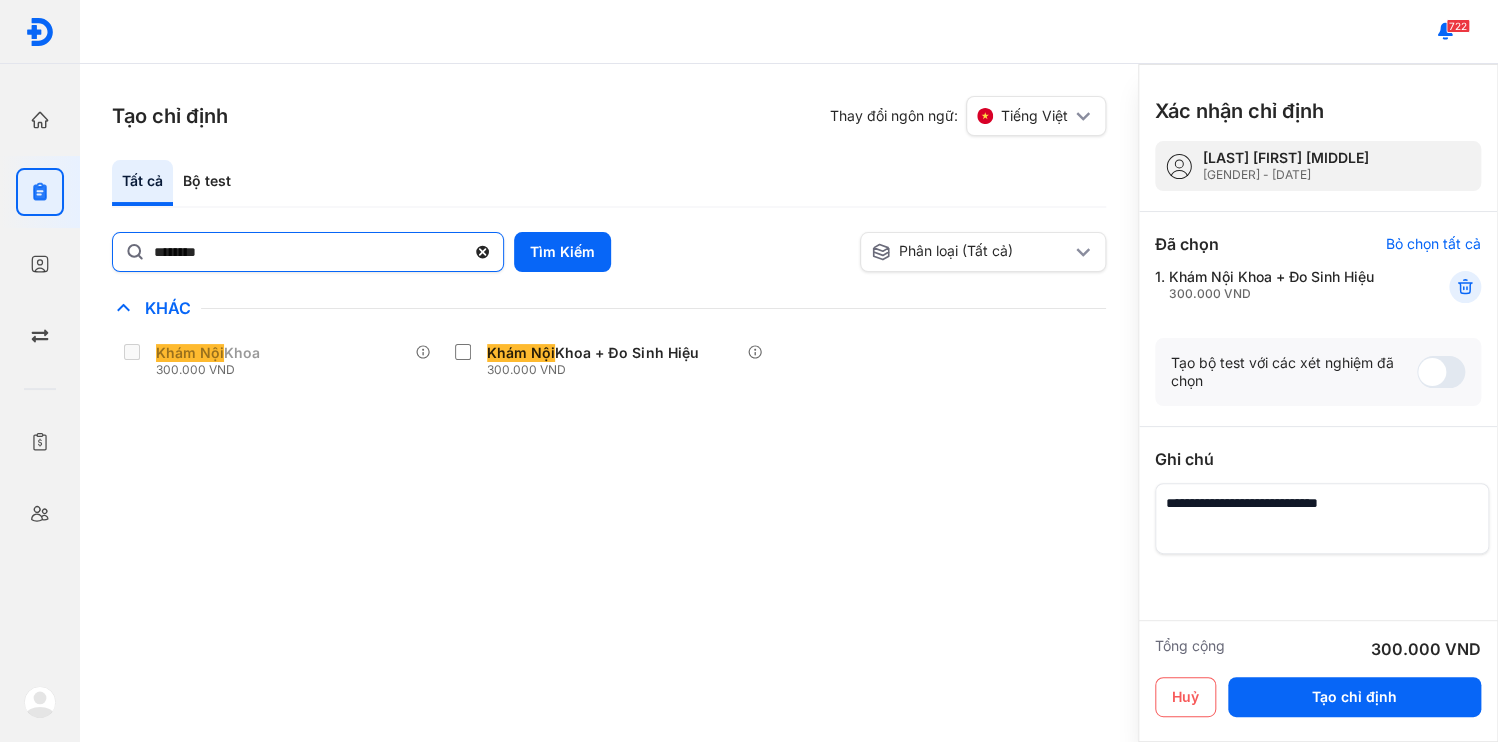 type on "**********" 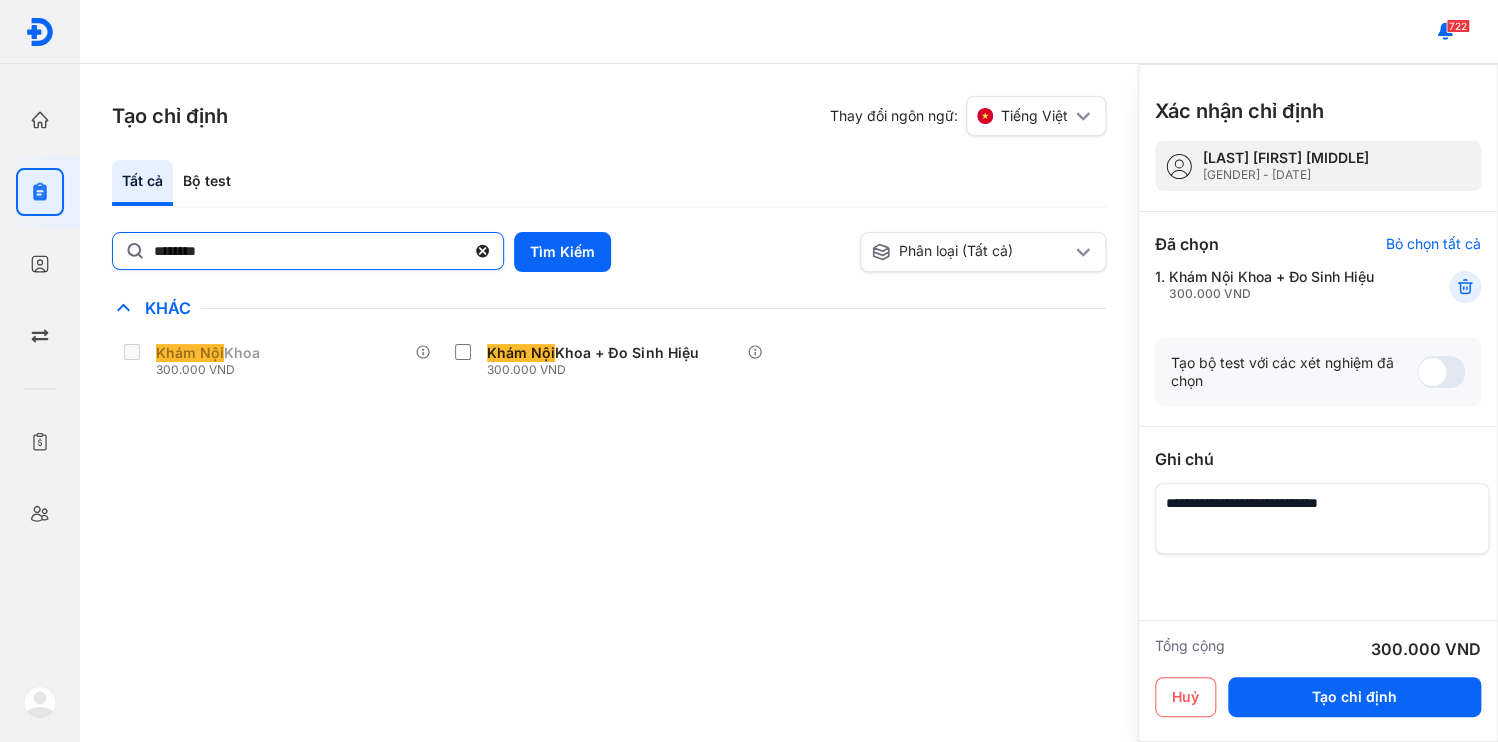 click on "********" 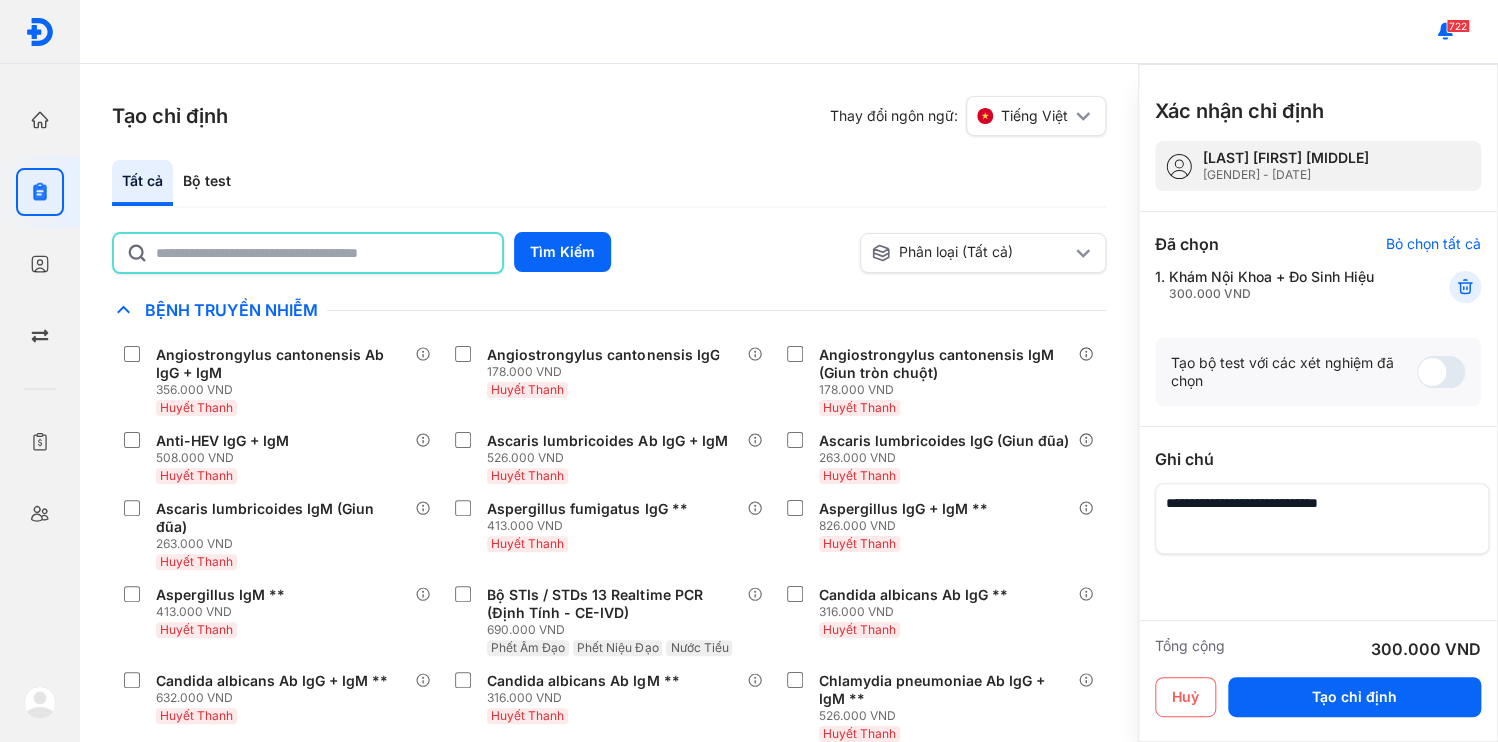click at bounding box center (1322, 518) 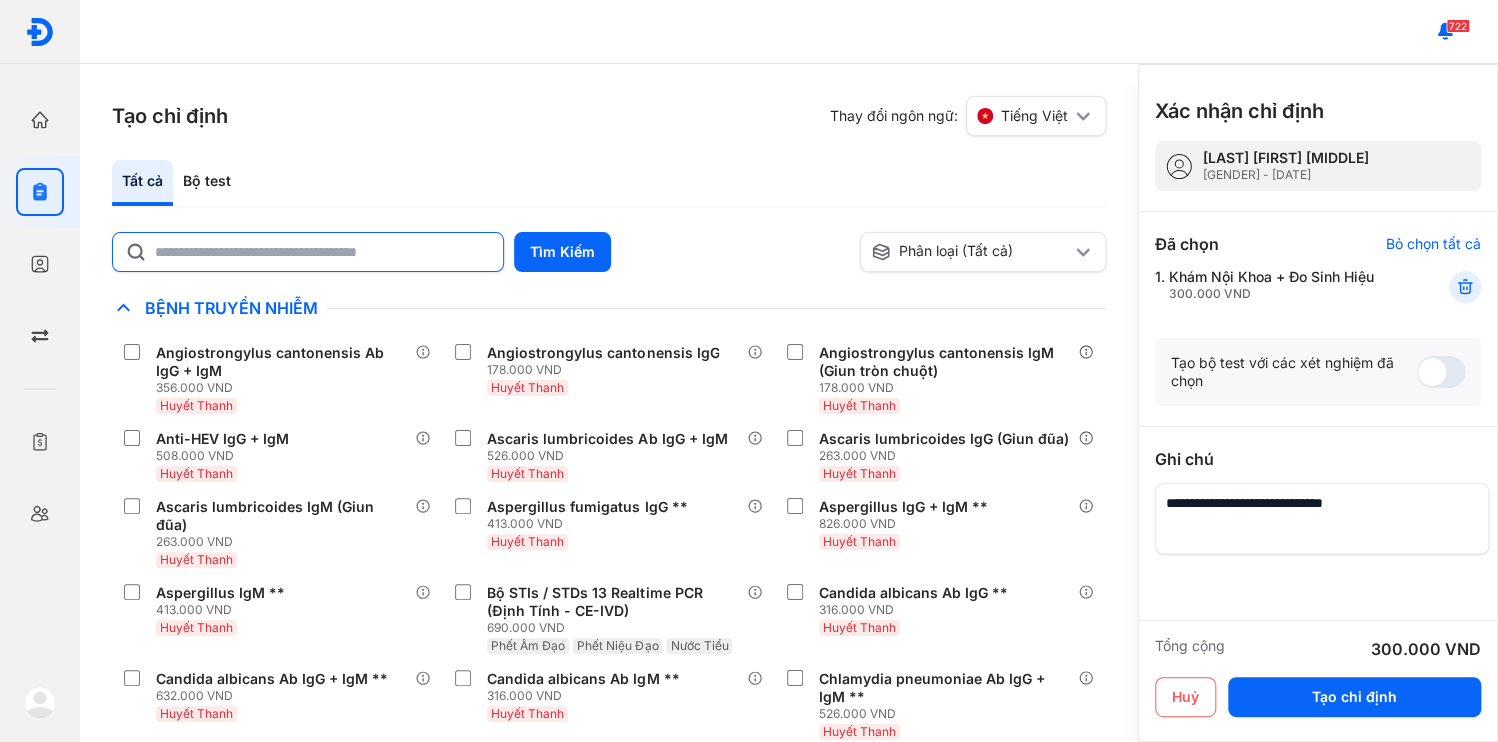 click at bounding box center (1322, 518) 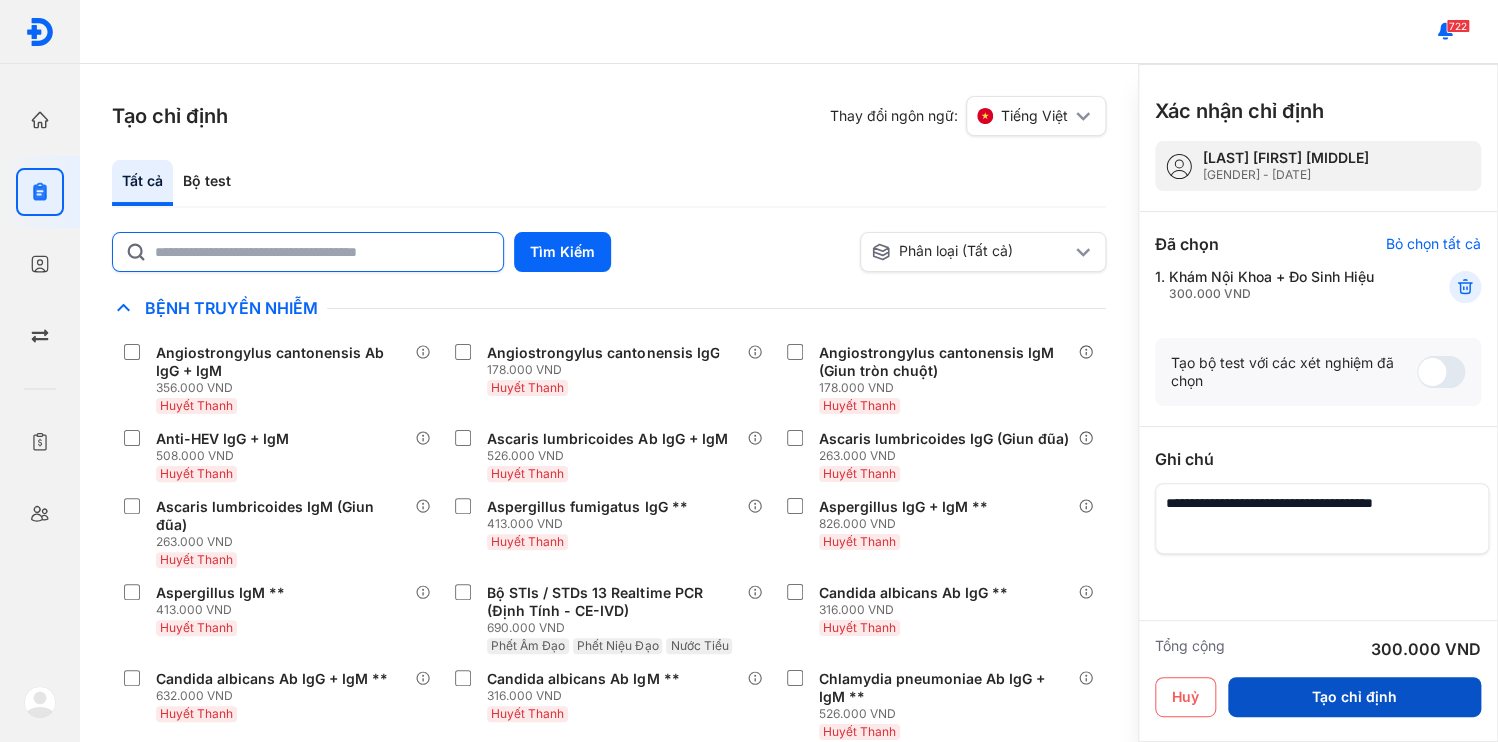 type on "**********" 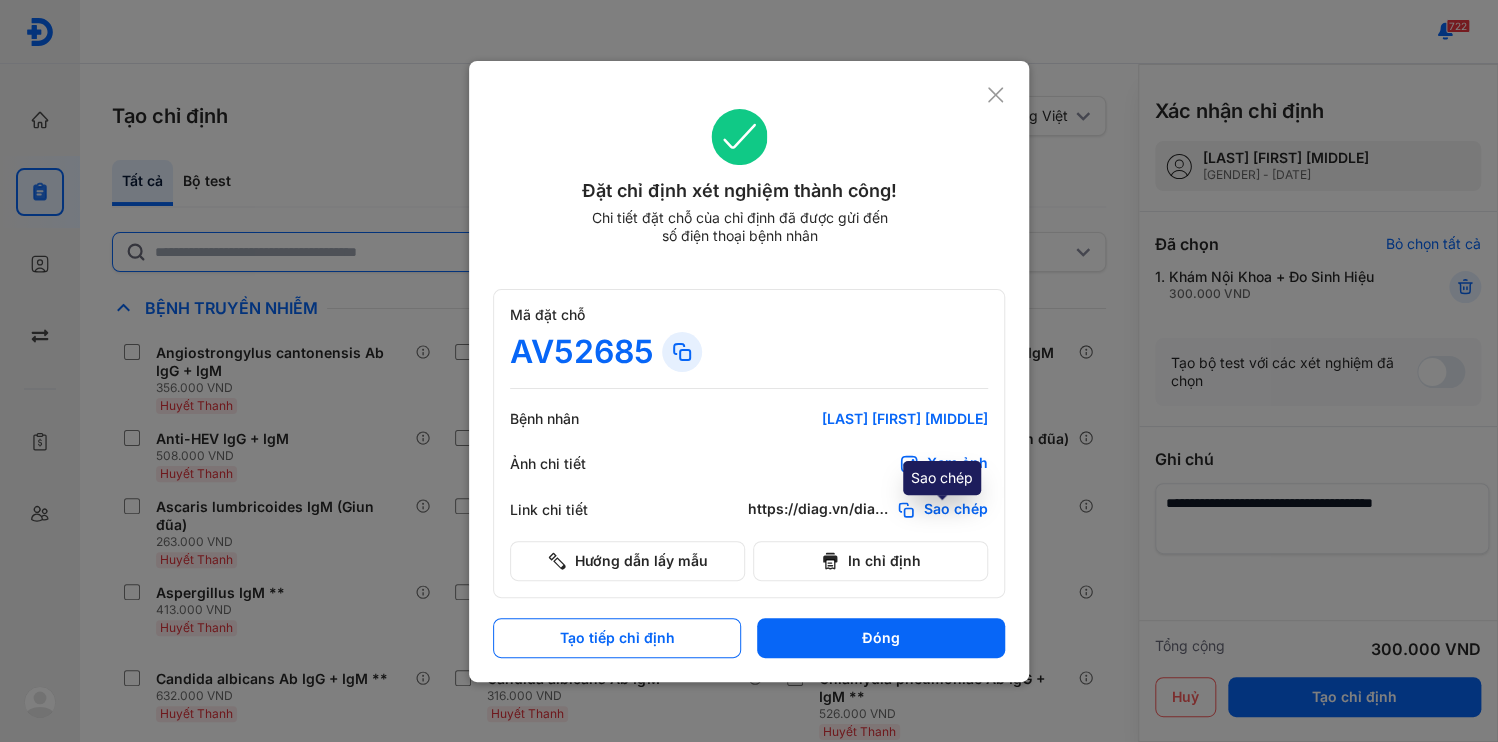 click on "Sao chép" 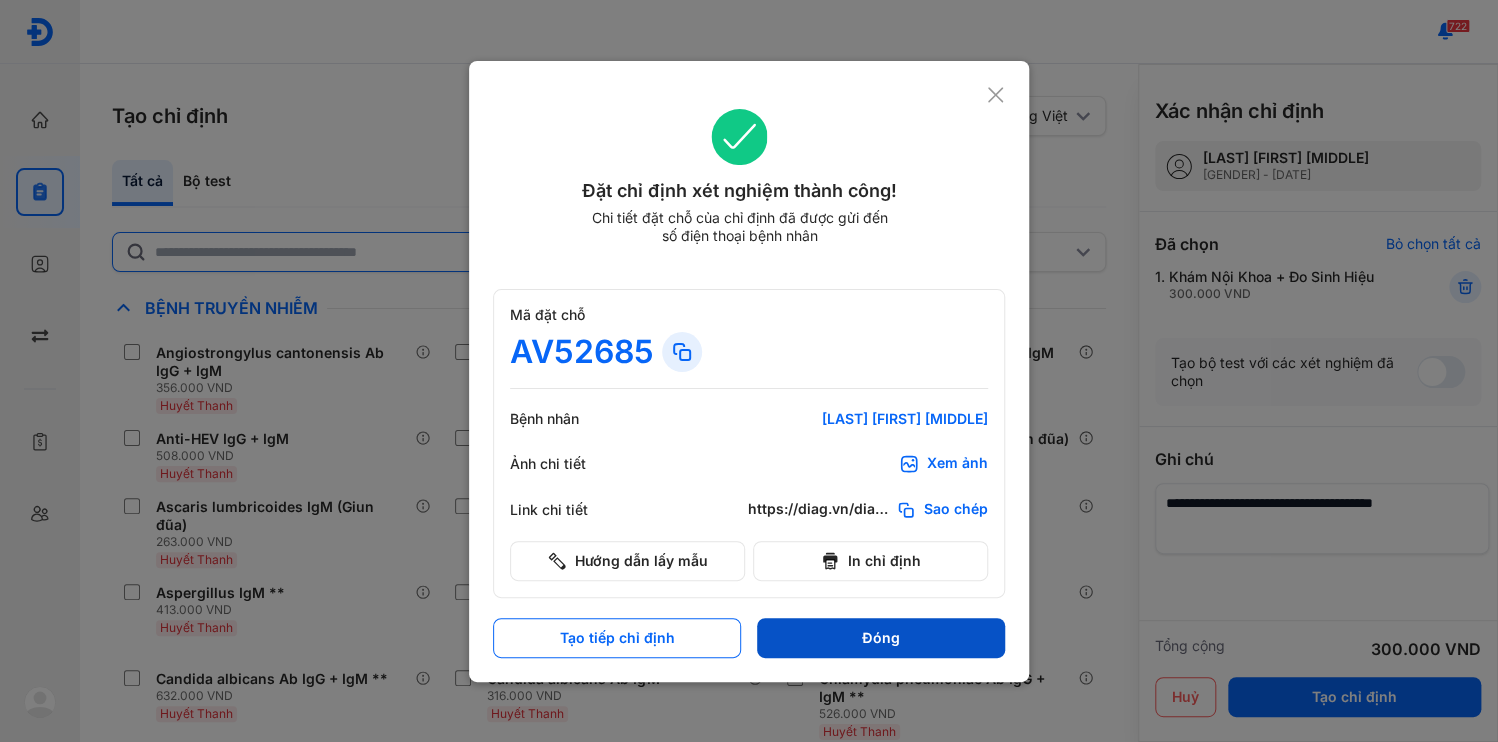 click on "Đóng" at bounding box center (881, 638) 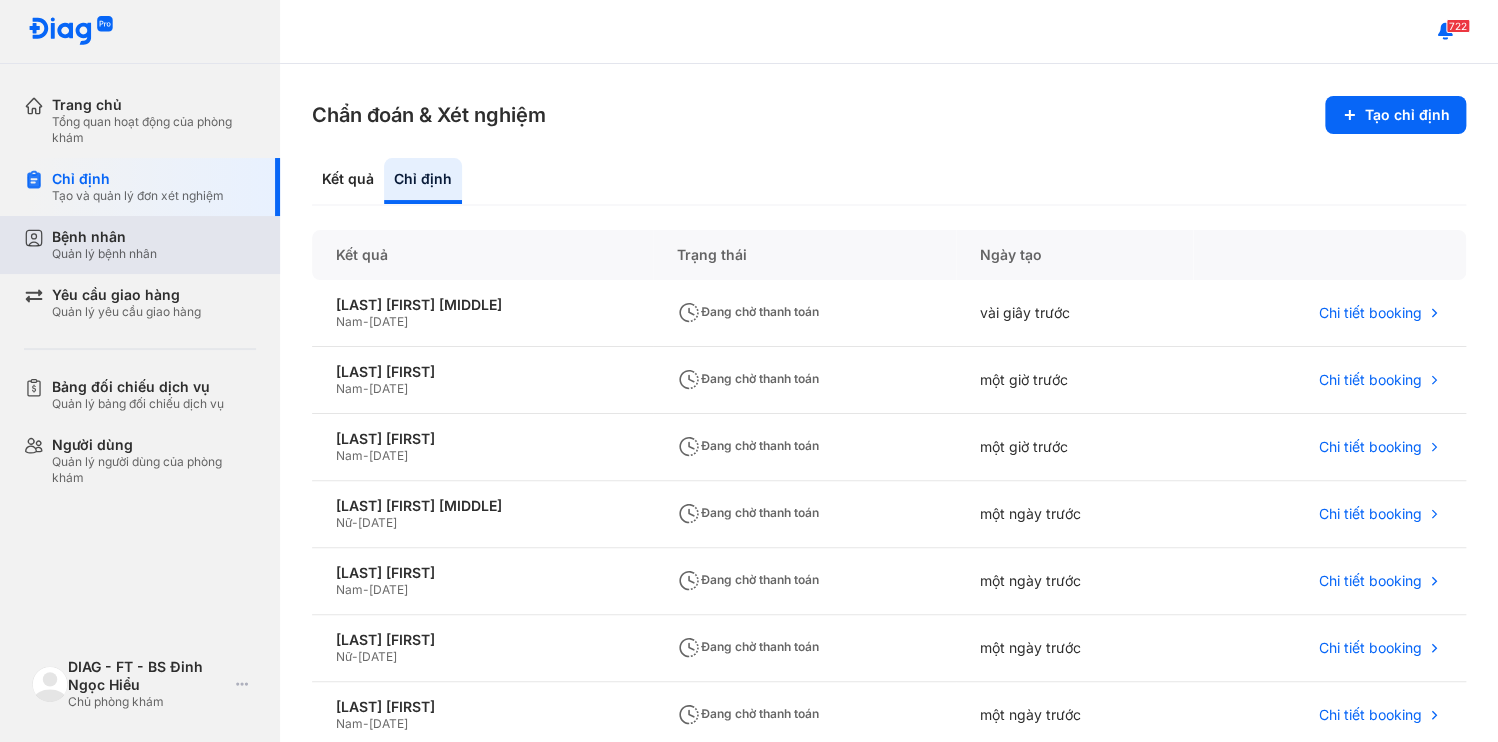 click on "Bệnh nhân" at bounding box center (104, 237) 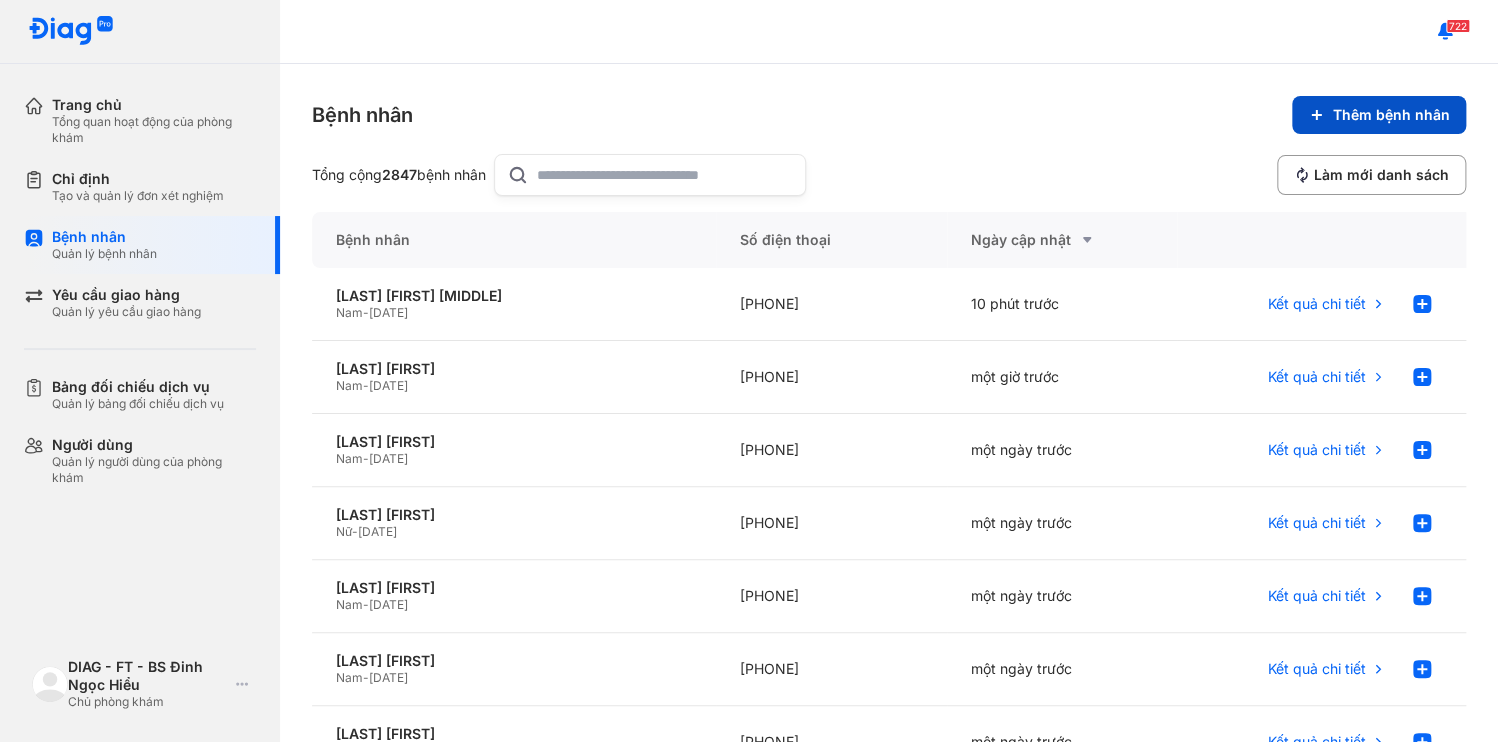 click 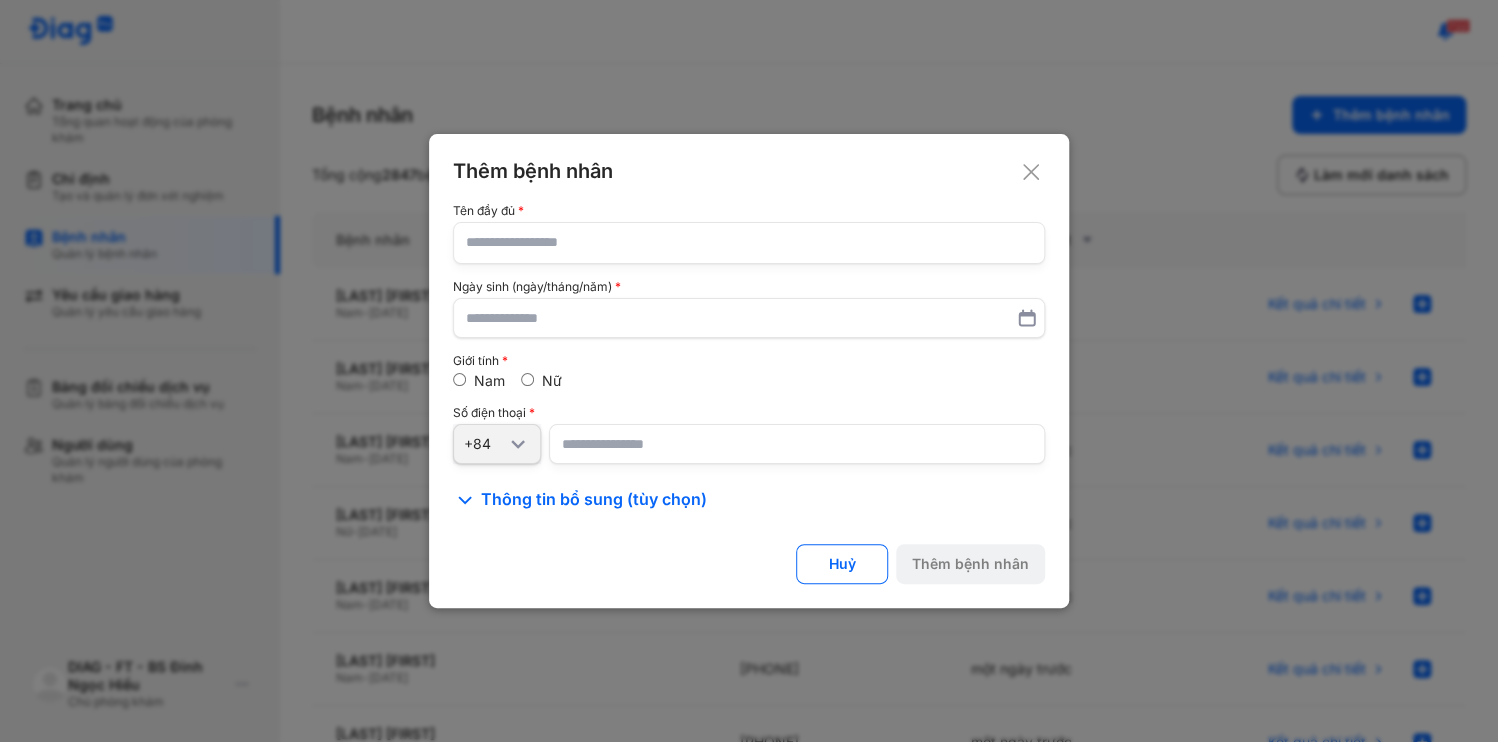 type 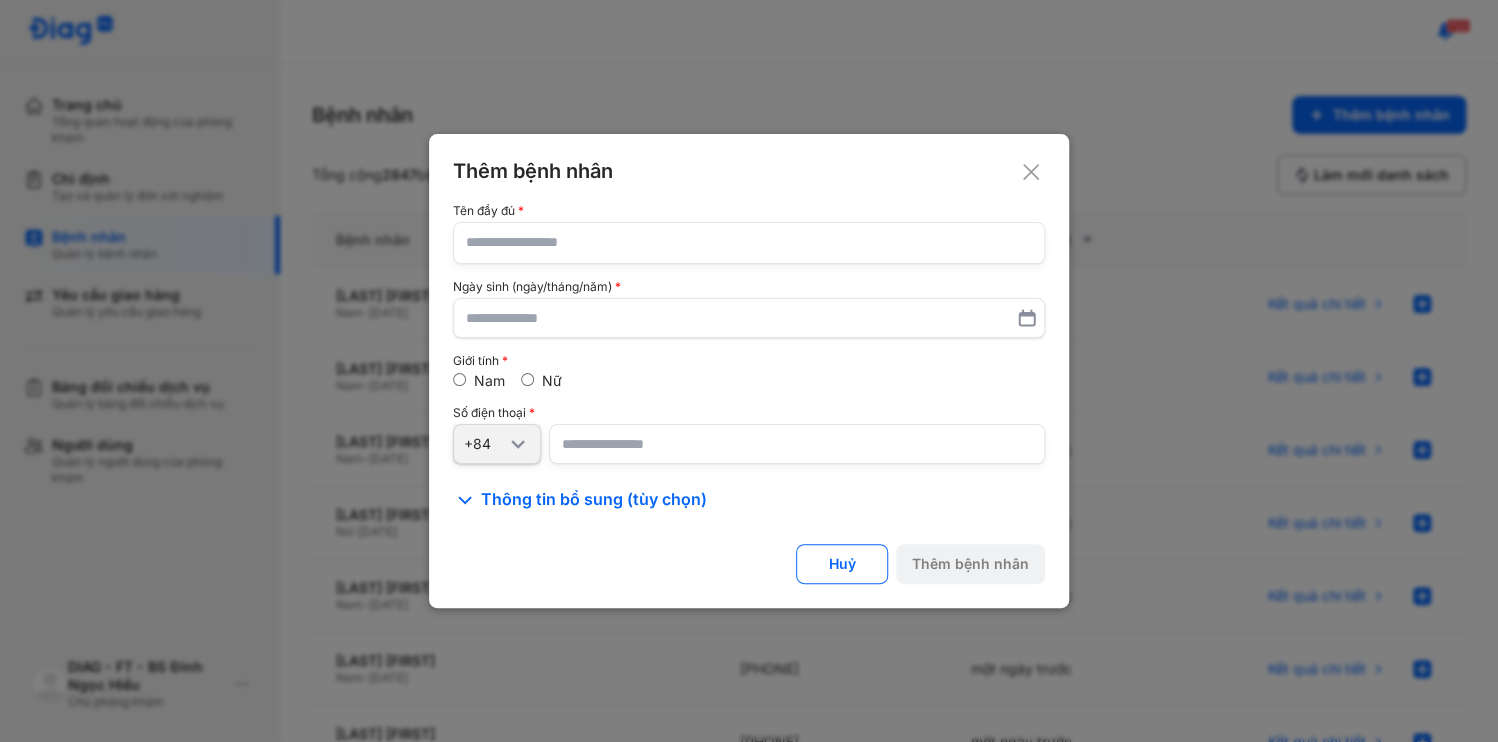 click 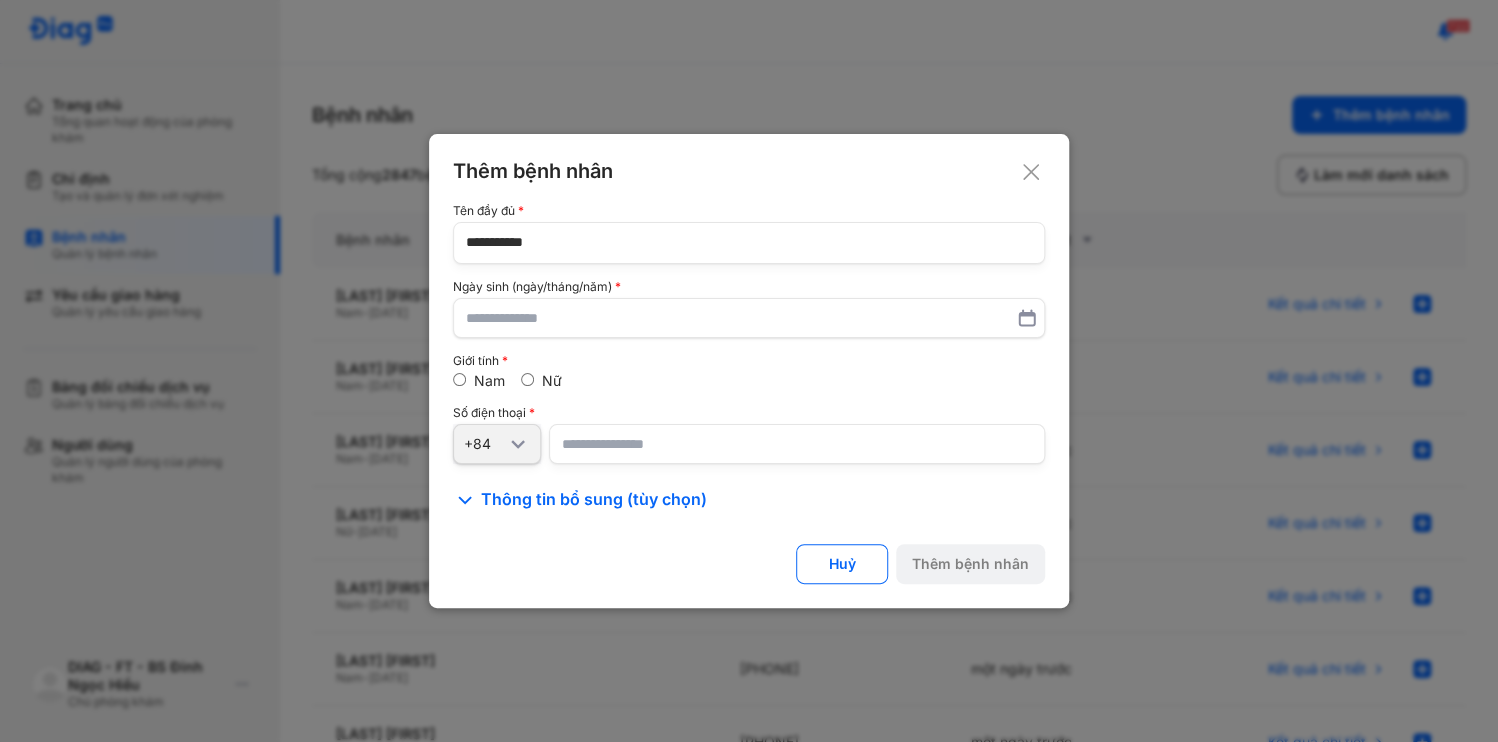 type on "**********" 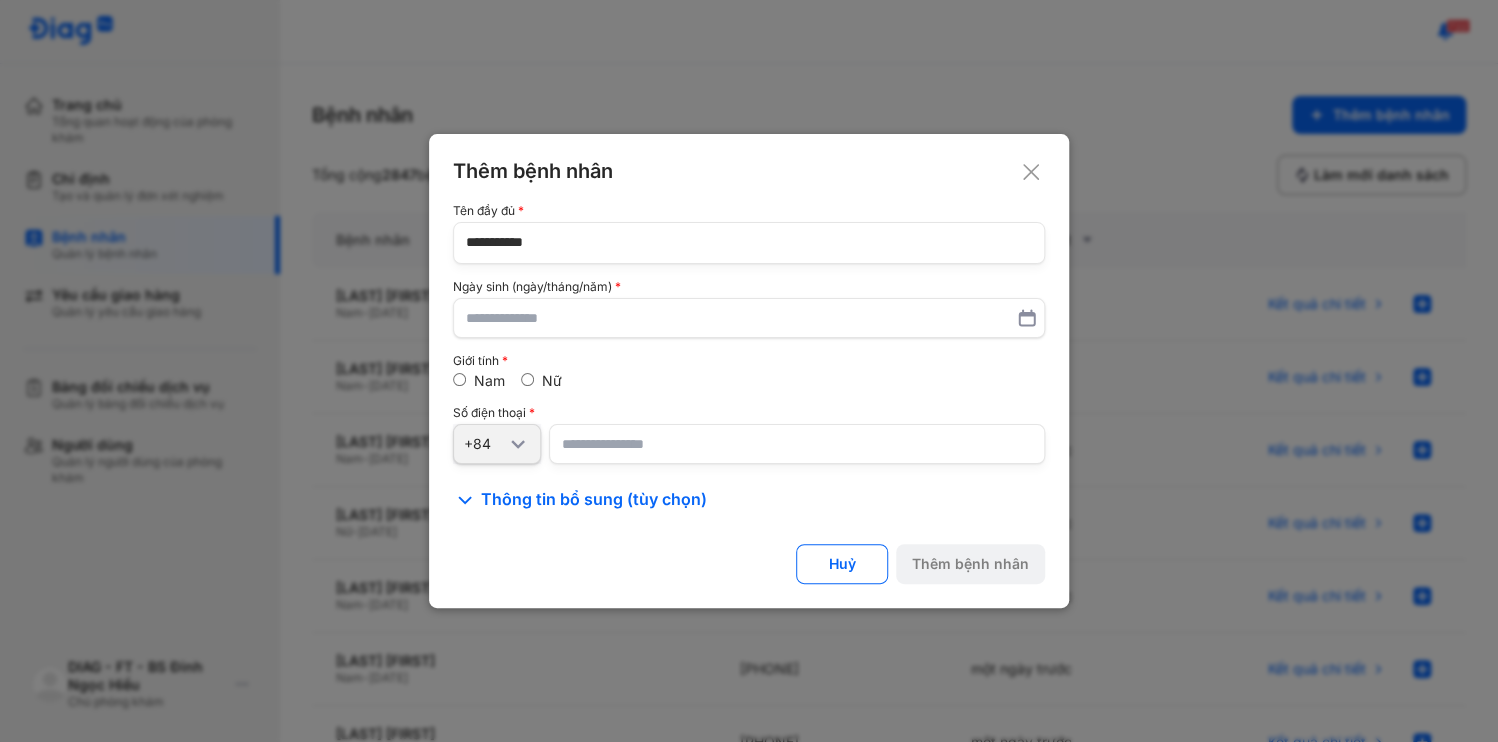 click at bounding box center [797, 444] 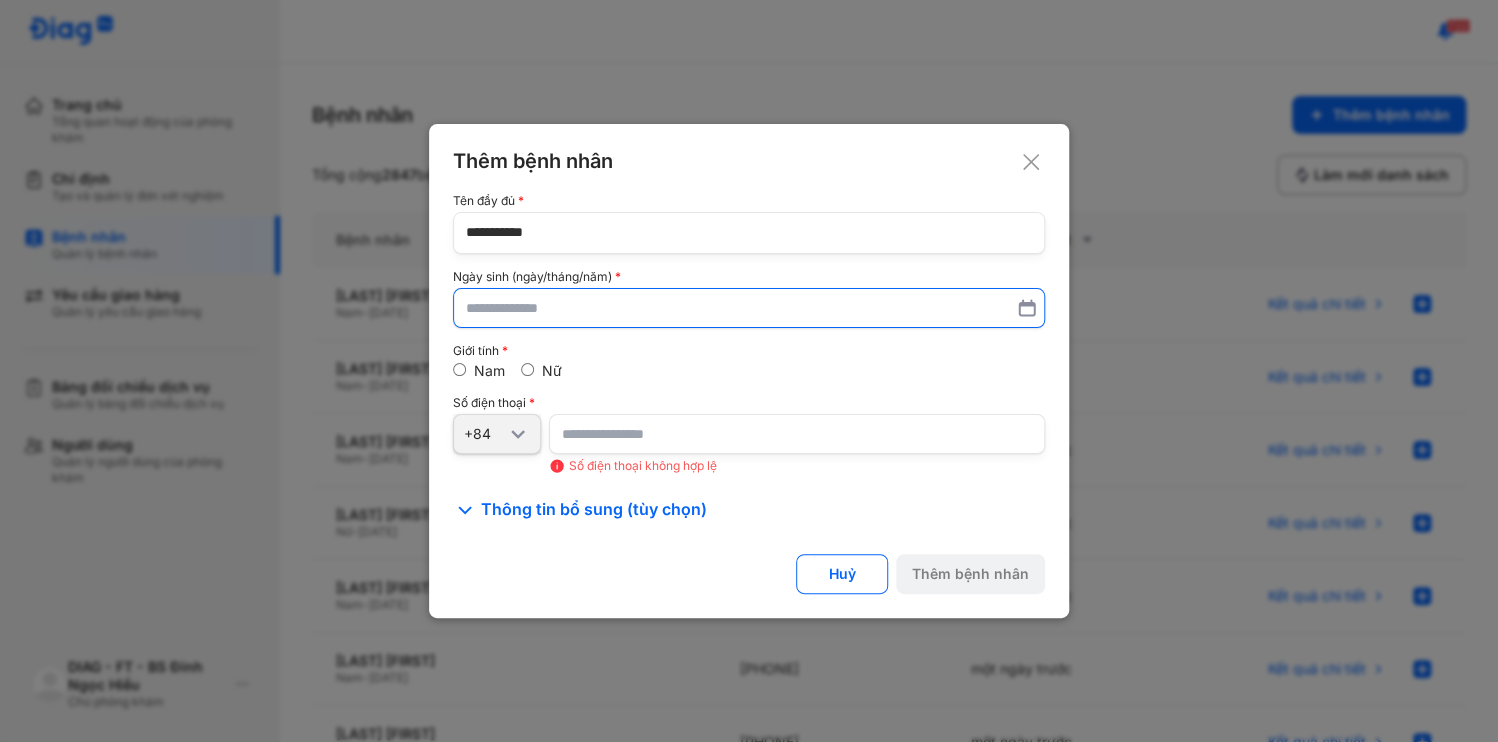 type on "********" 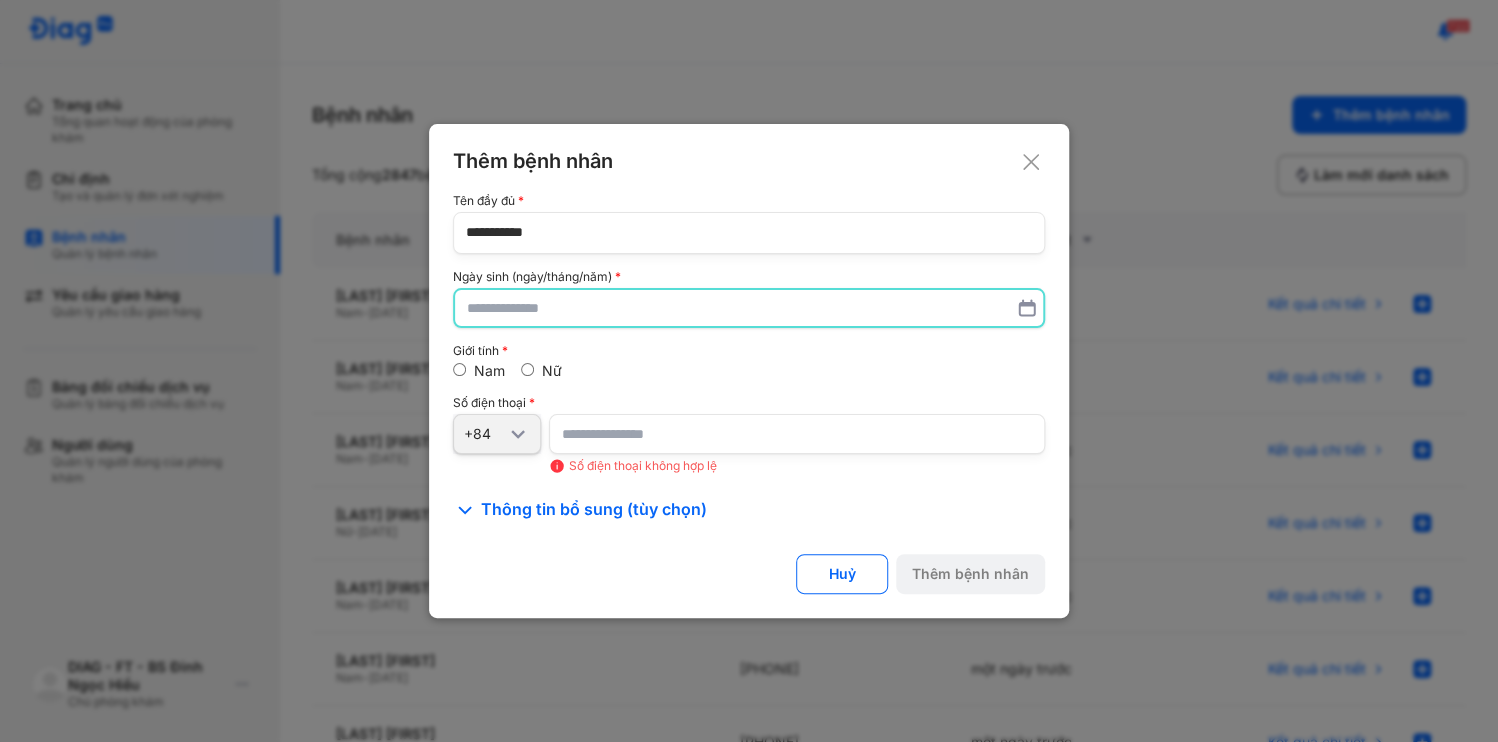 click at bounding box center (749, 308) 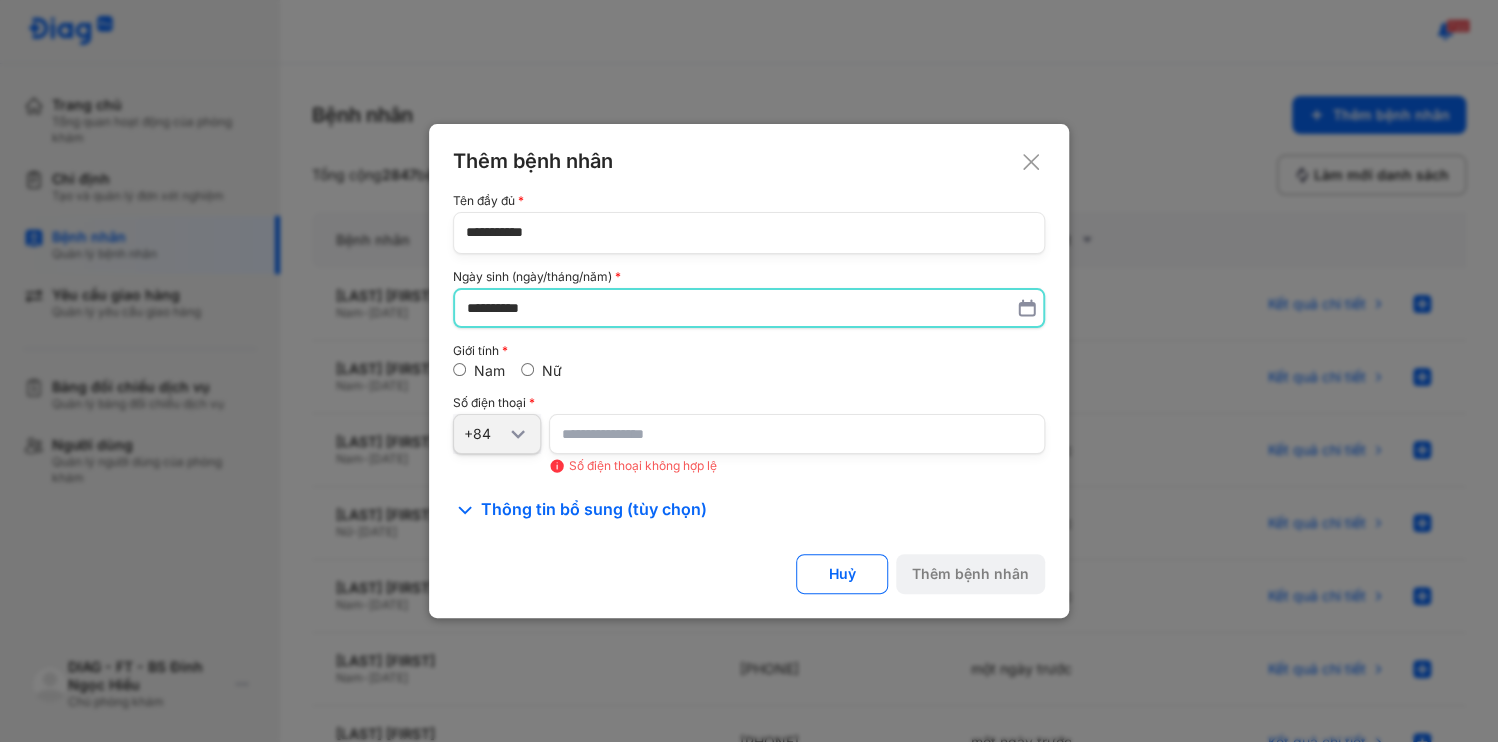 type on "**********" 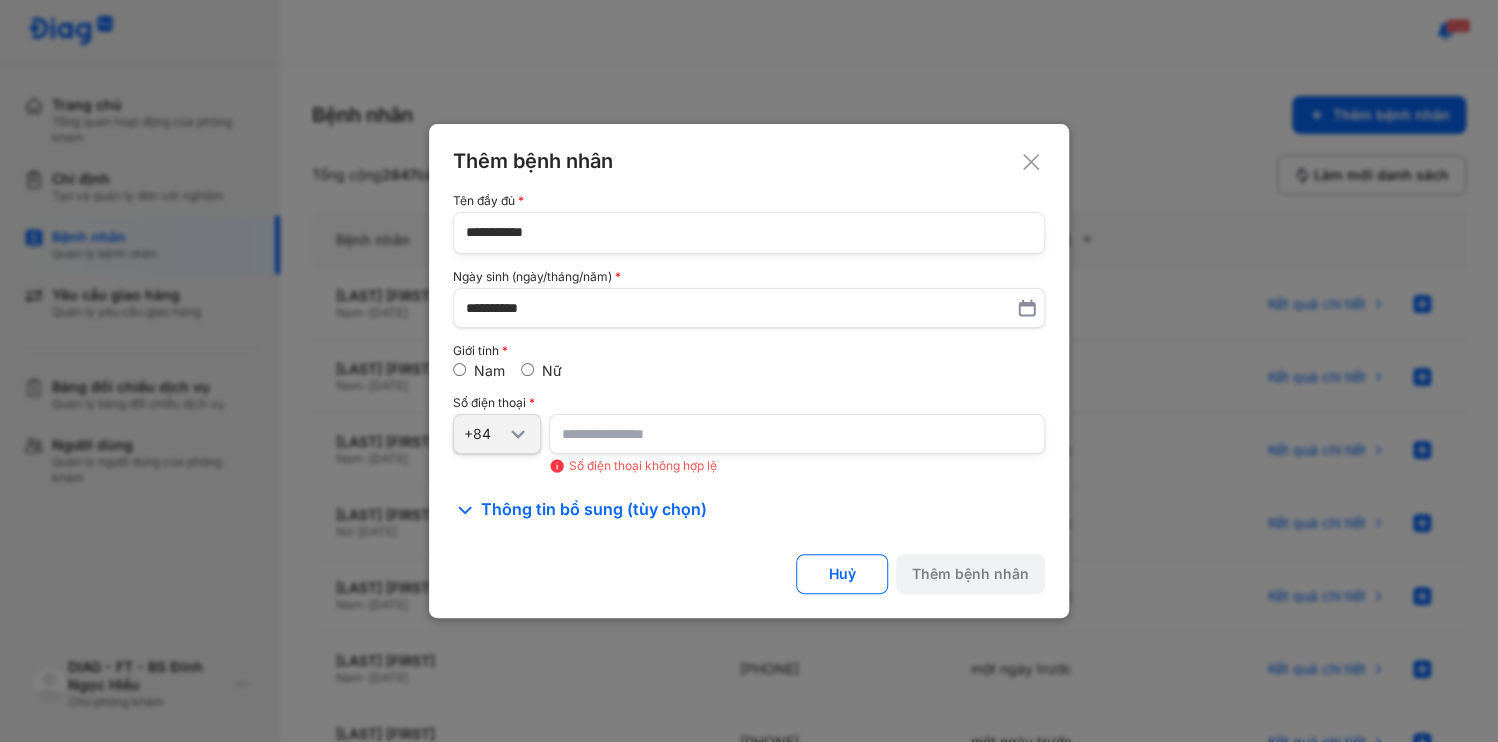 drag, startPoint x: 628, startPoint y: 434, endPoint x: 397, endPoint y: 420, distance: 231.42386 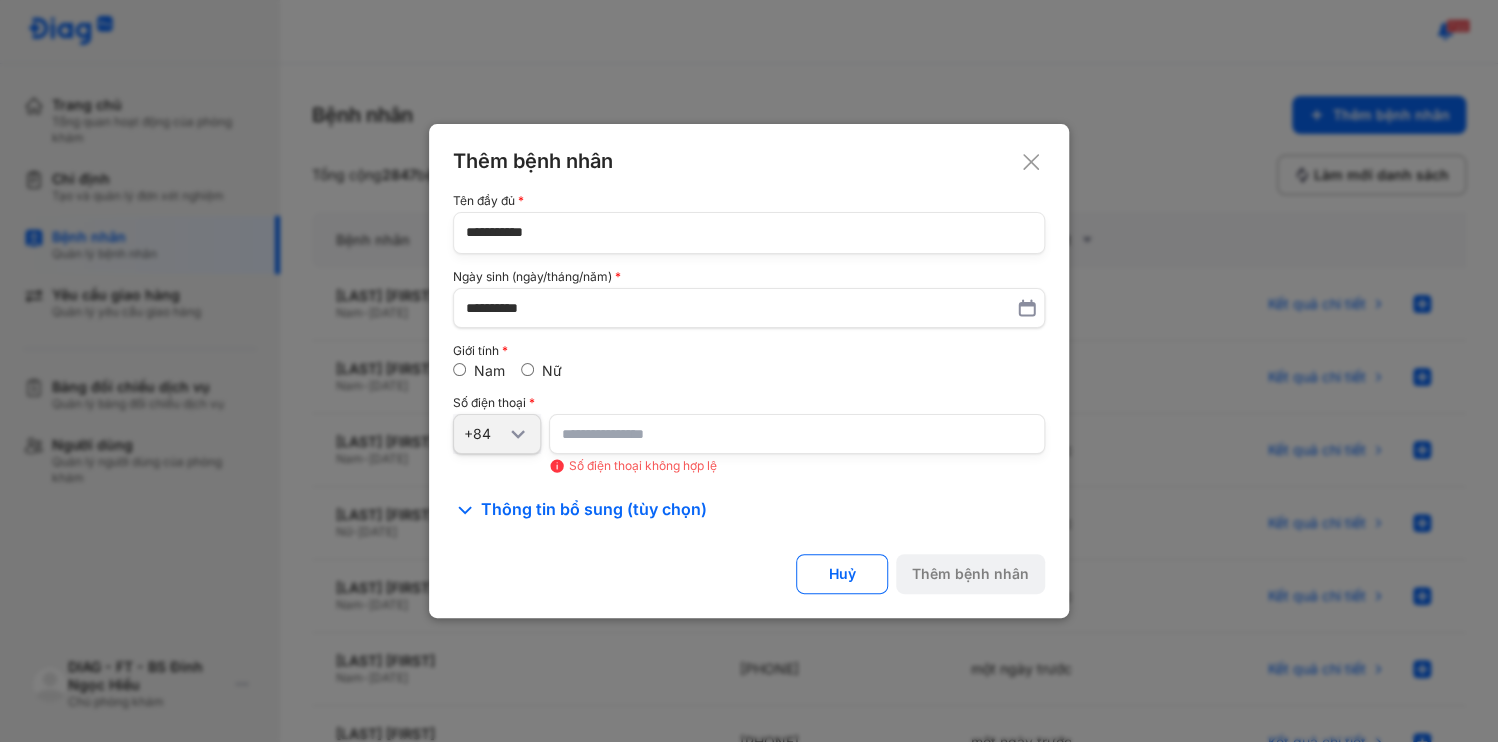 click on "**********" at bounding box center [749, 371] 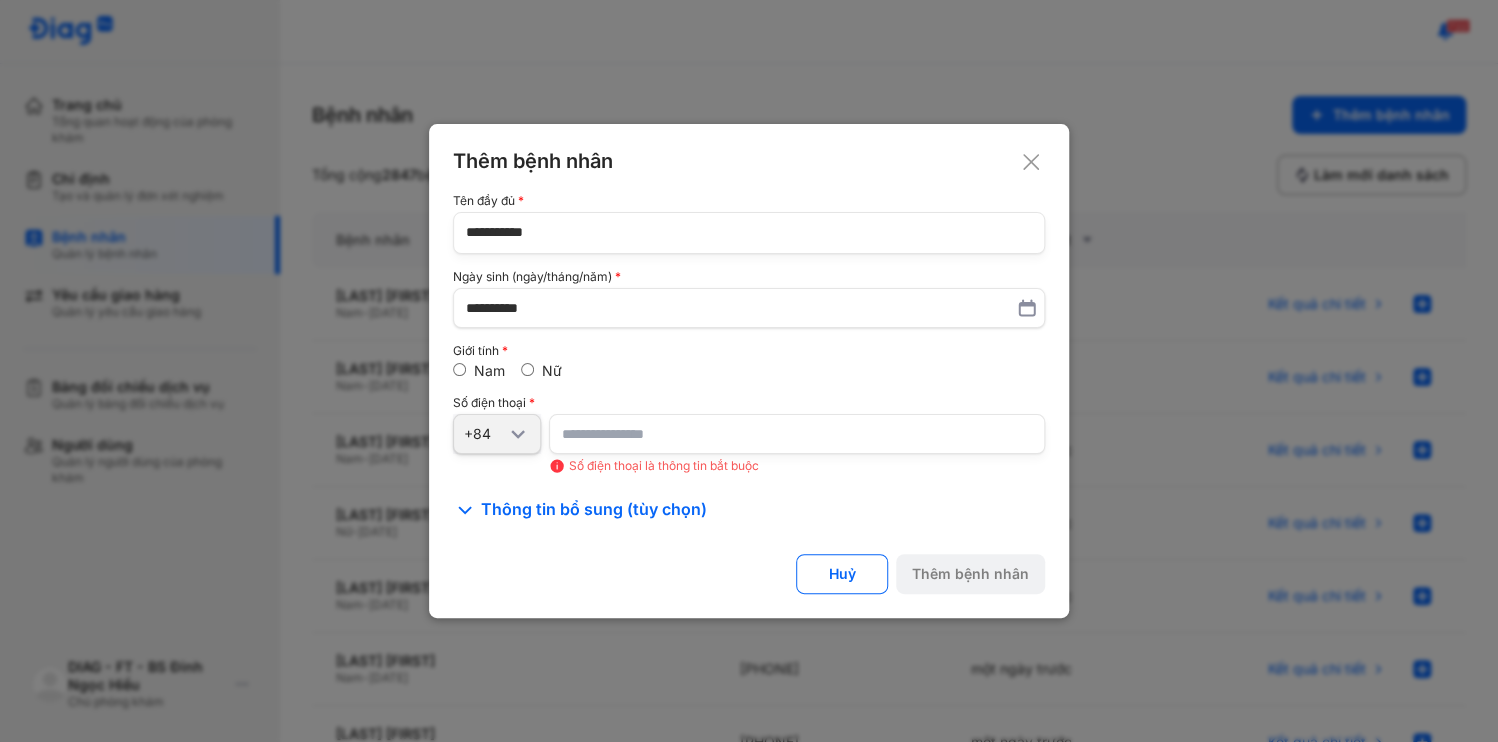 click at bounding box center (797, 434) 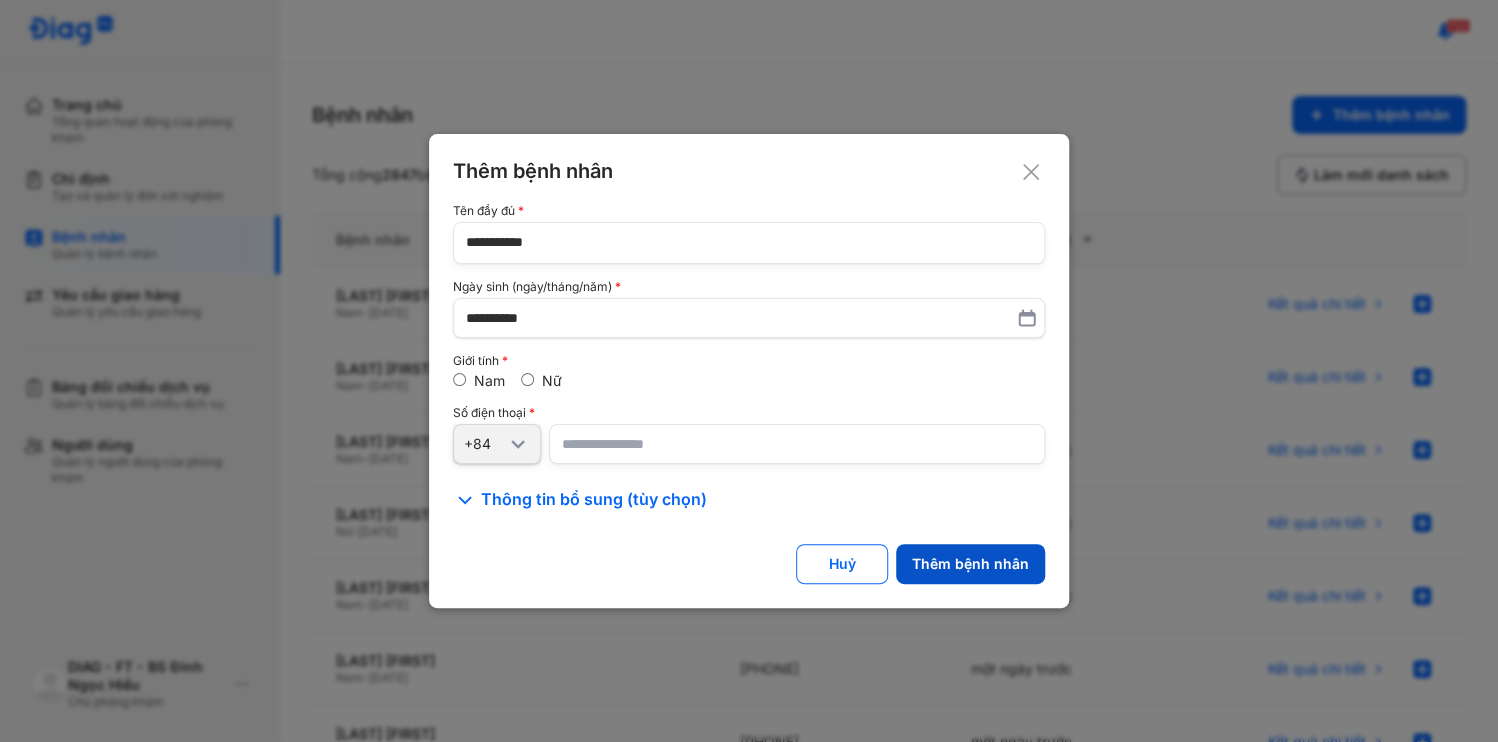type on "**********" 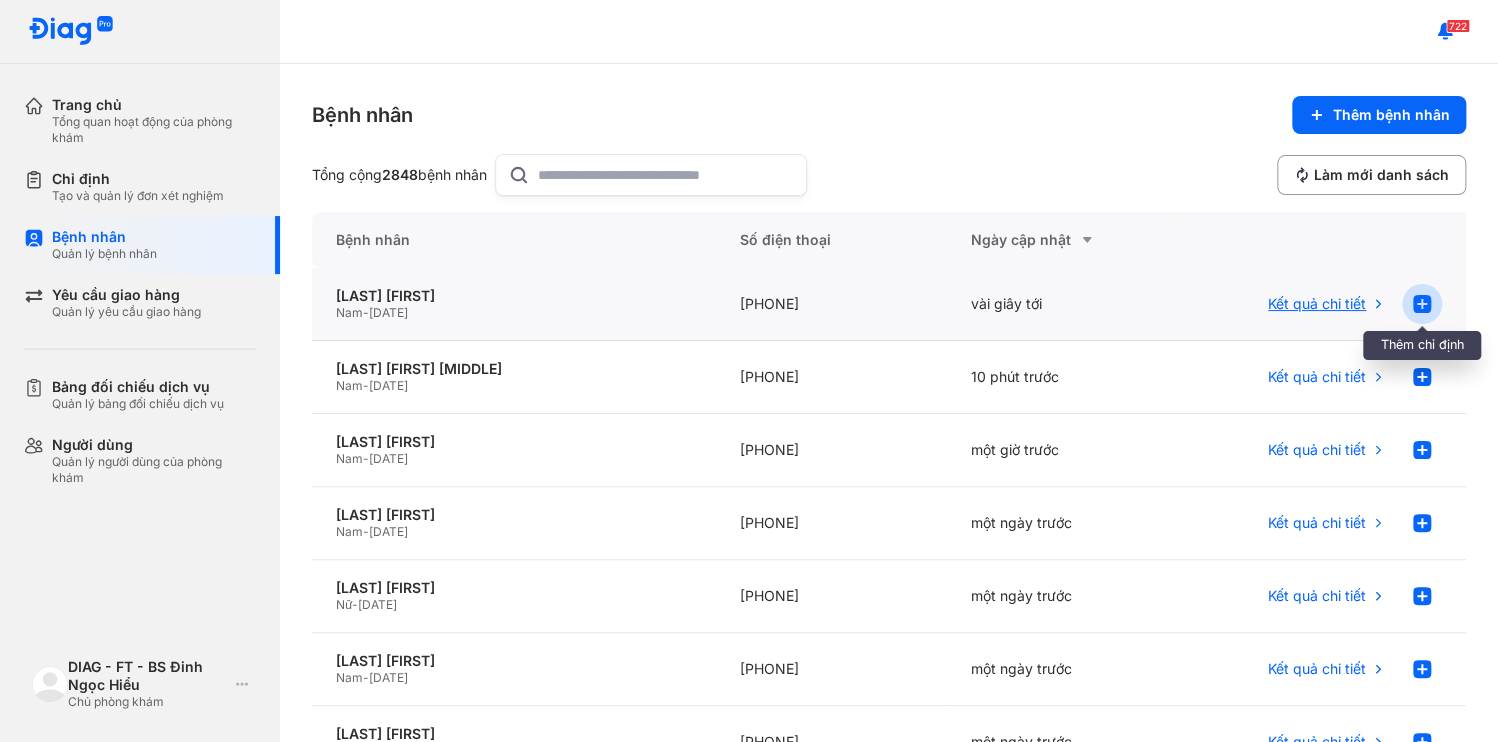 click 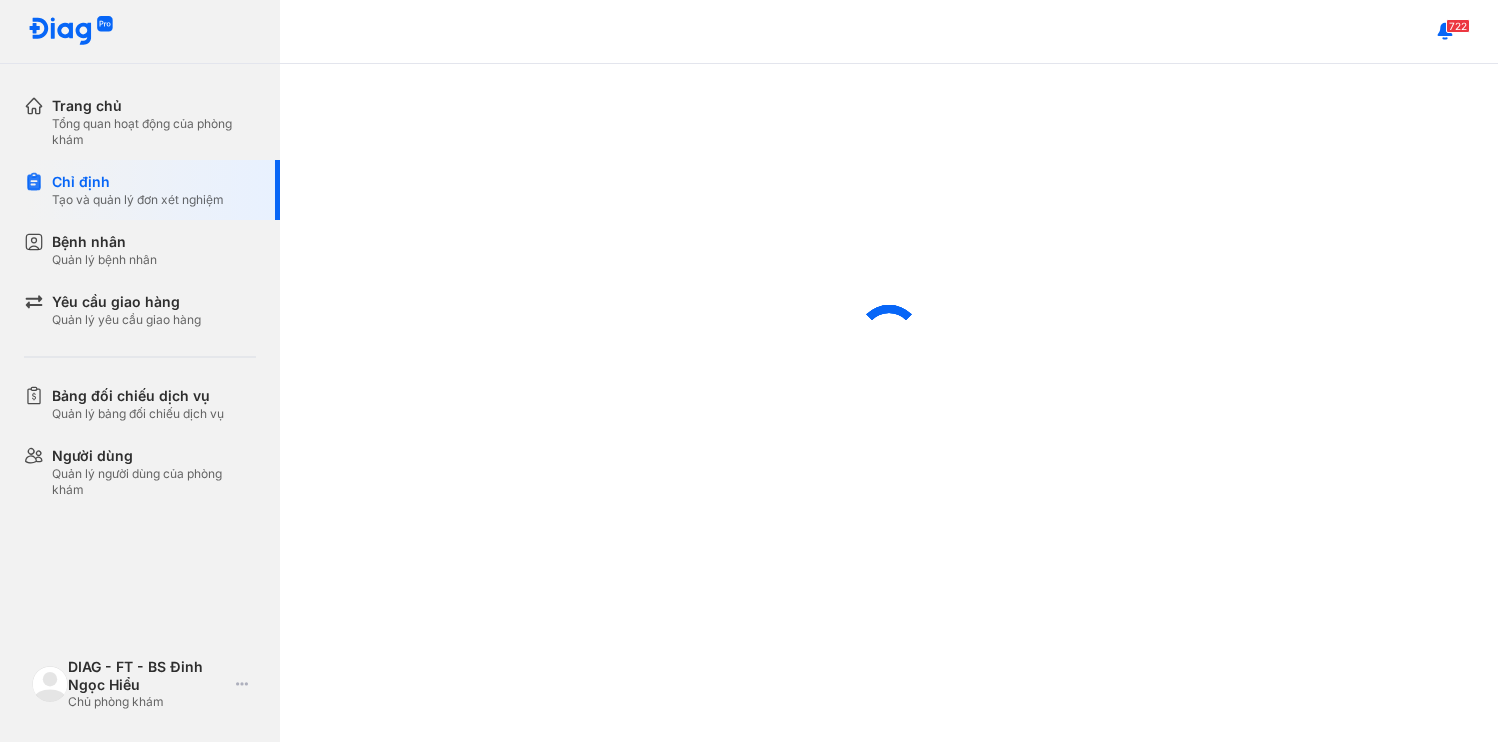 scroll, scrollTop: 0, scrollLeft: 0, axis: both 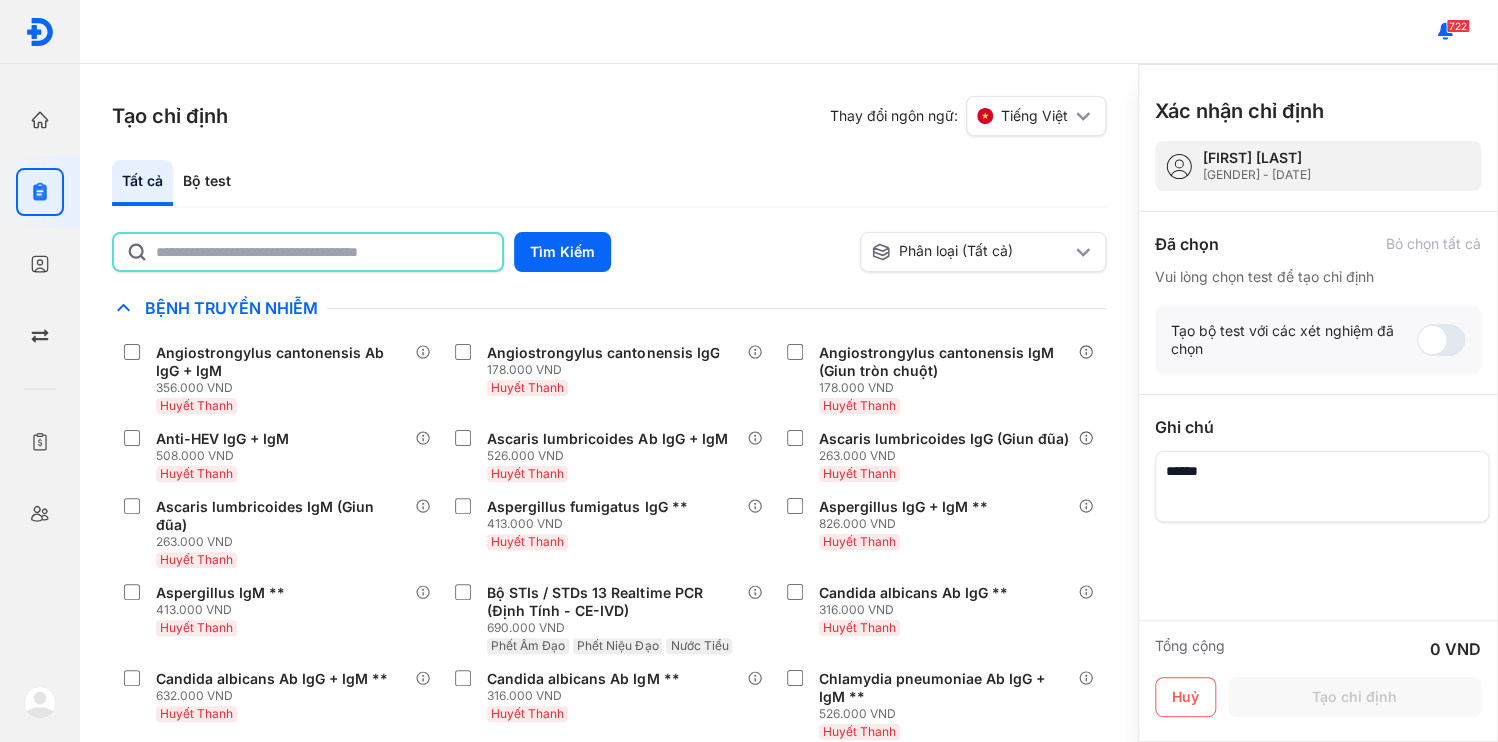 click 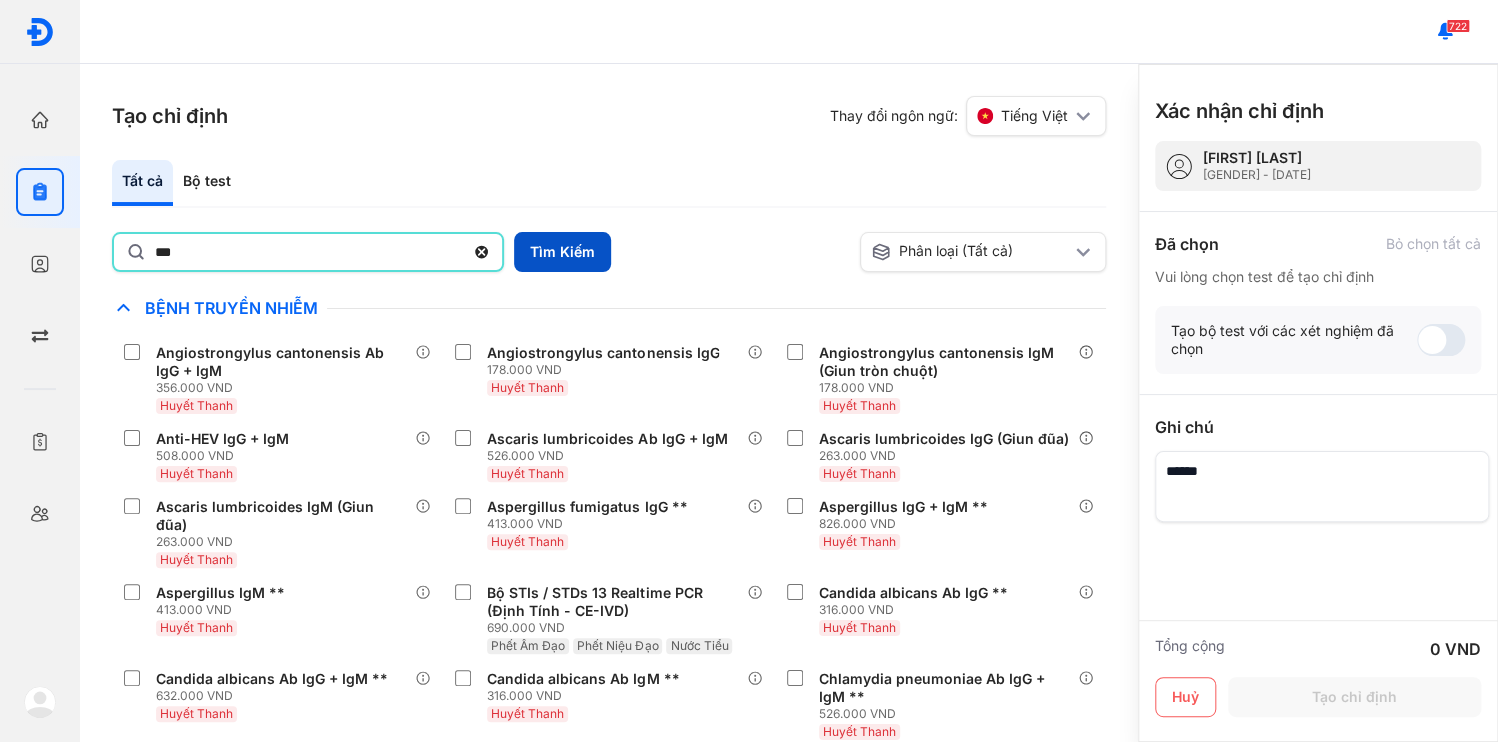 type on "***" 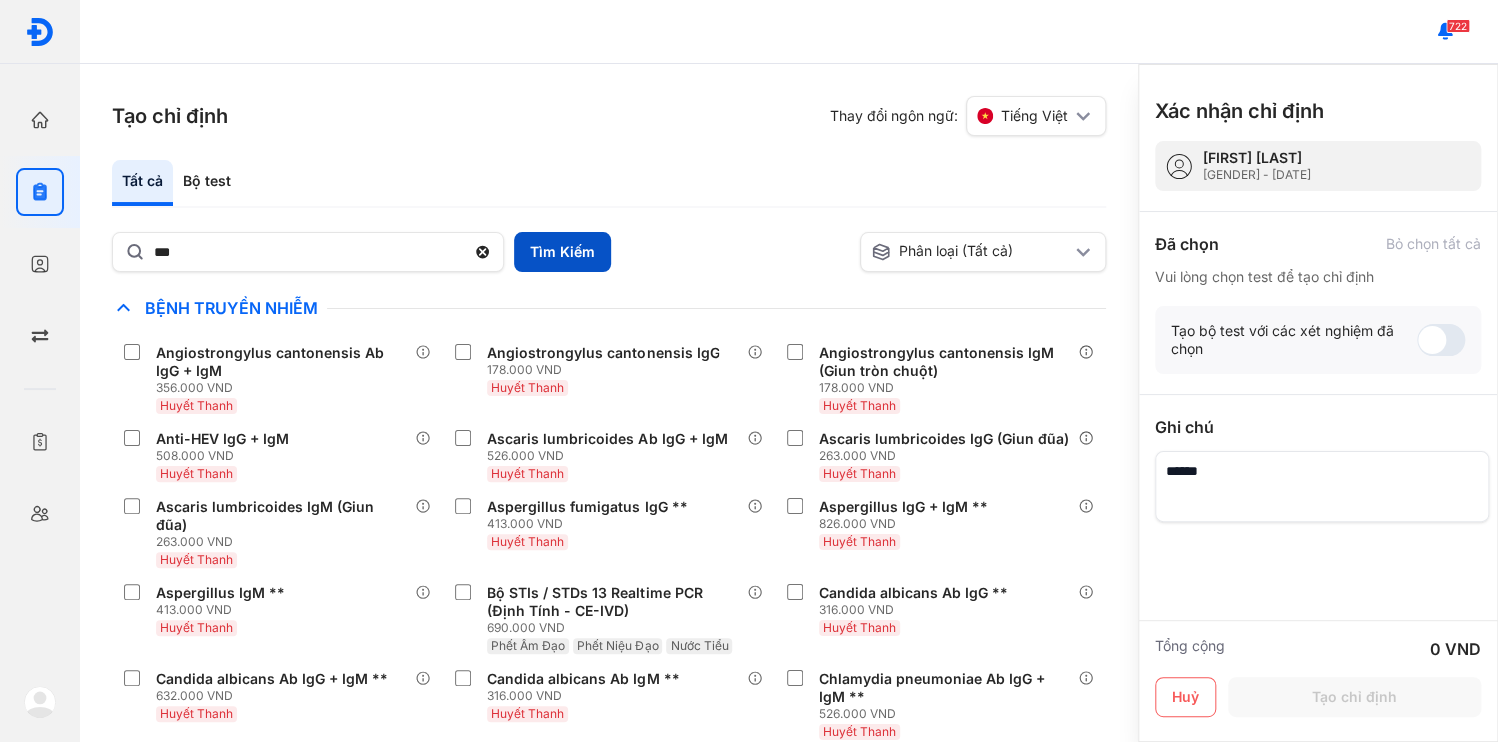 click on "Tìm Kiếm" at bounding box center (562, 252) 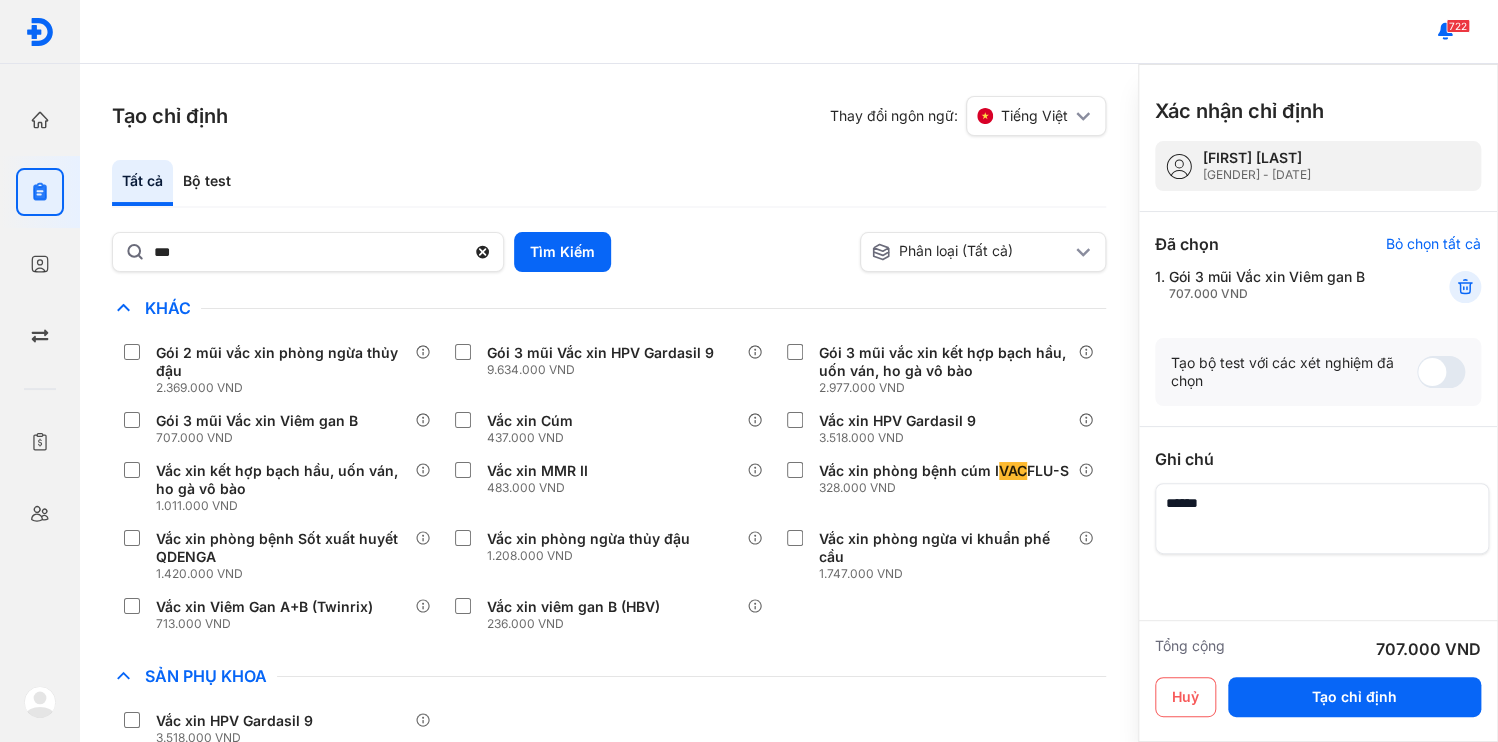click at bounding box center (1322, 518) 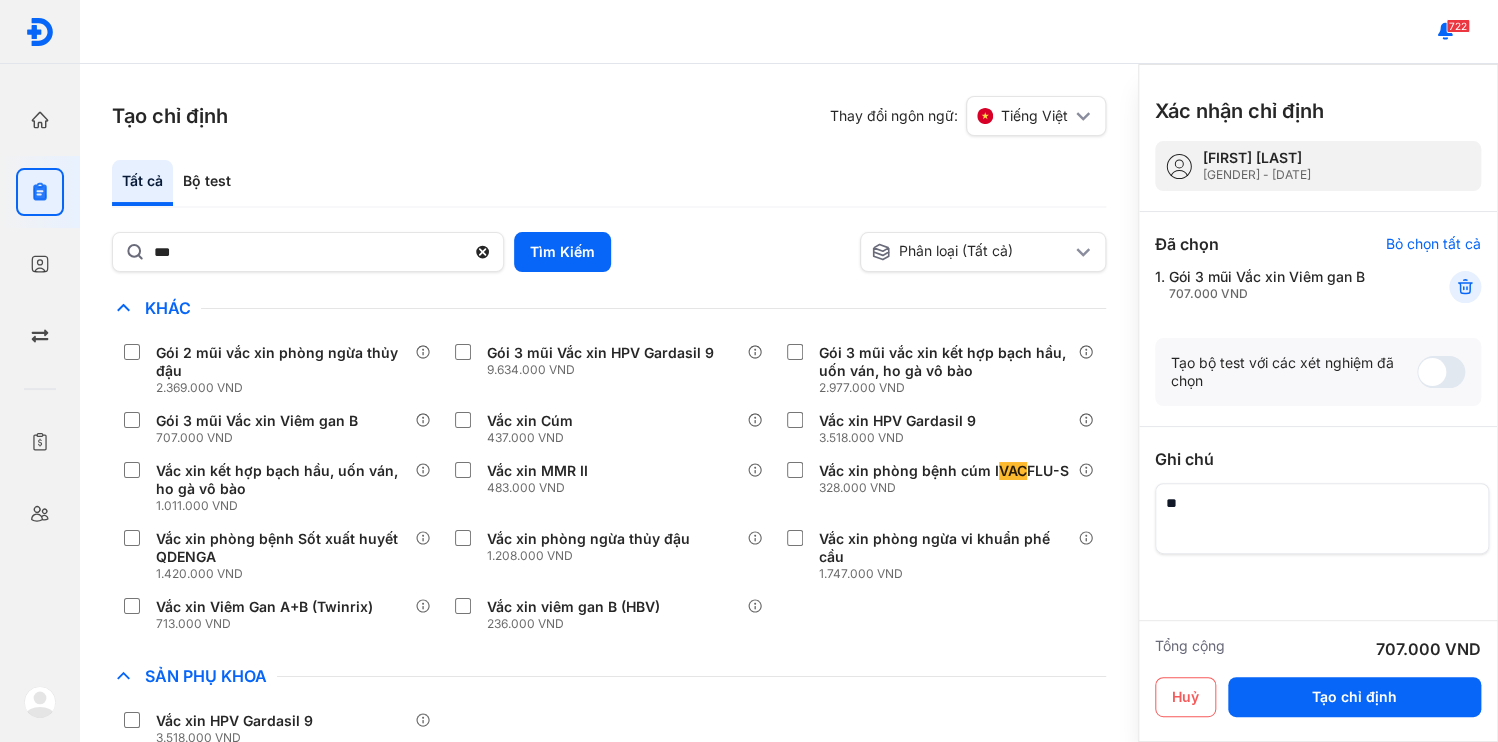 type on "*" 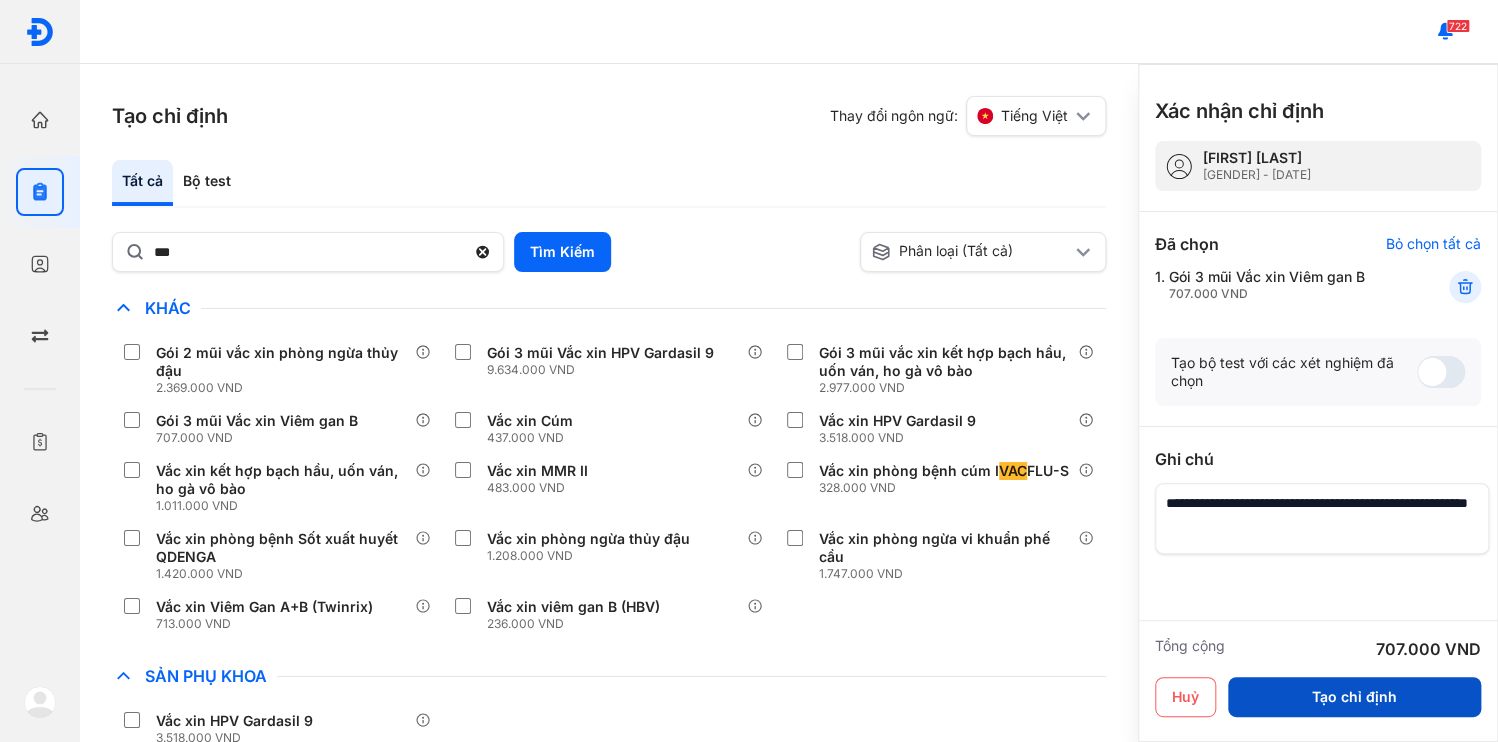 type on "**********" 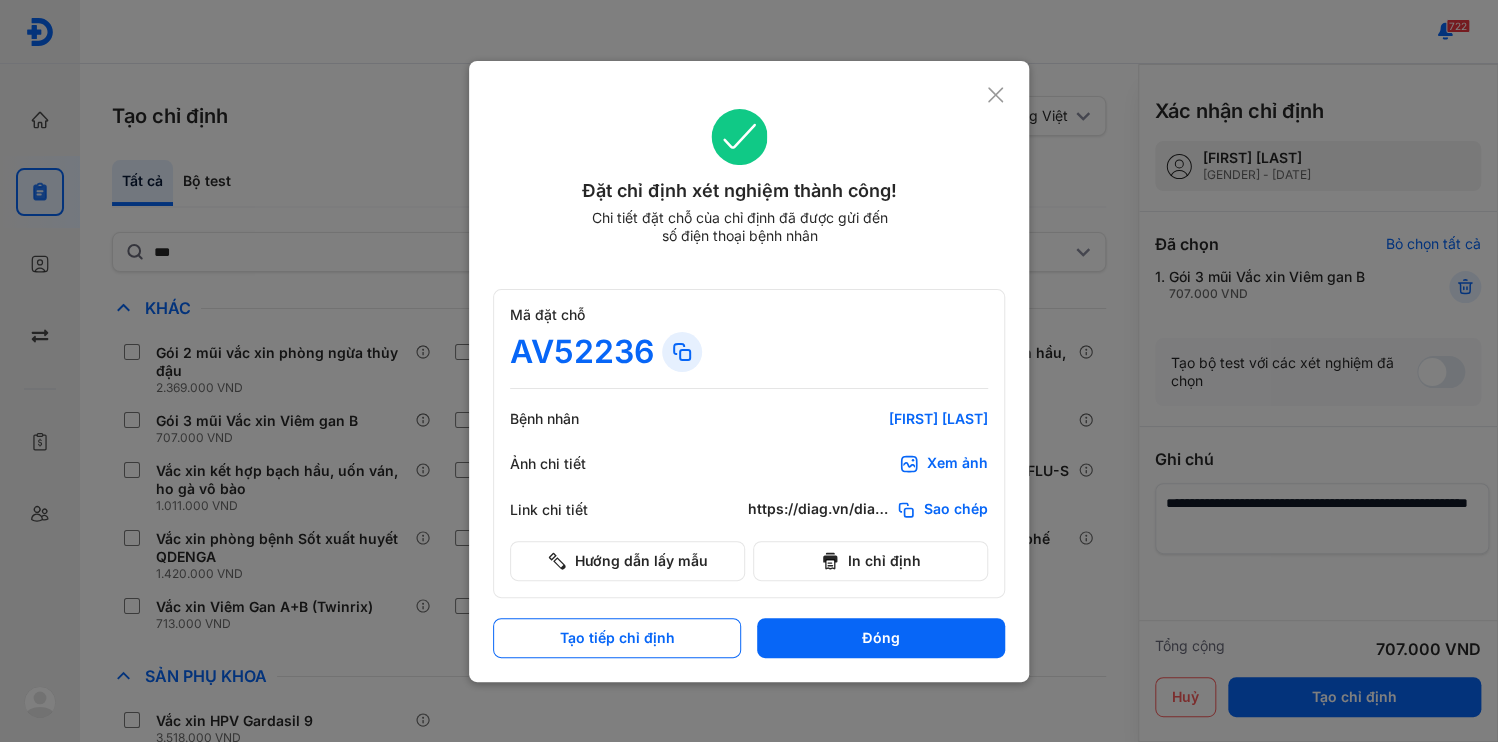 click on "Sao chép" 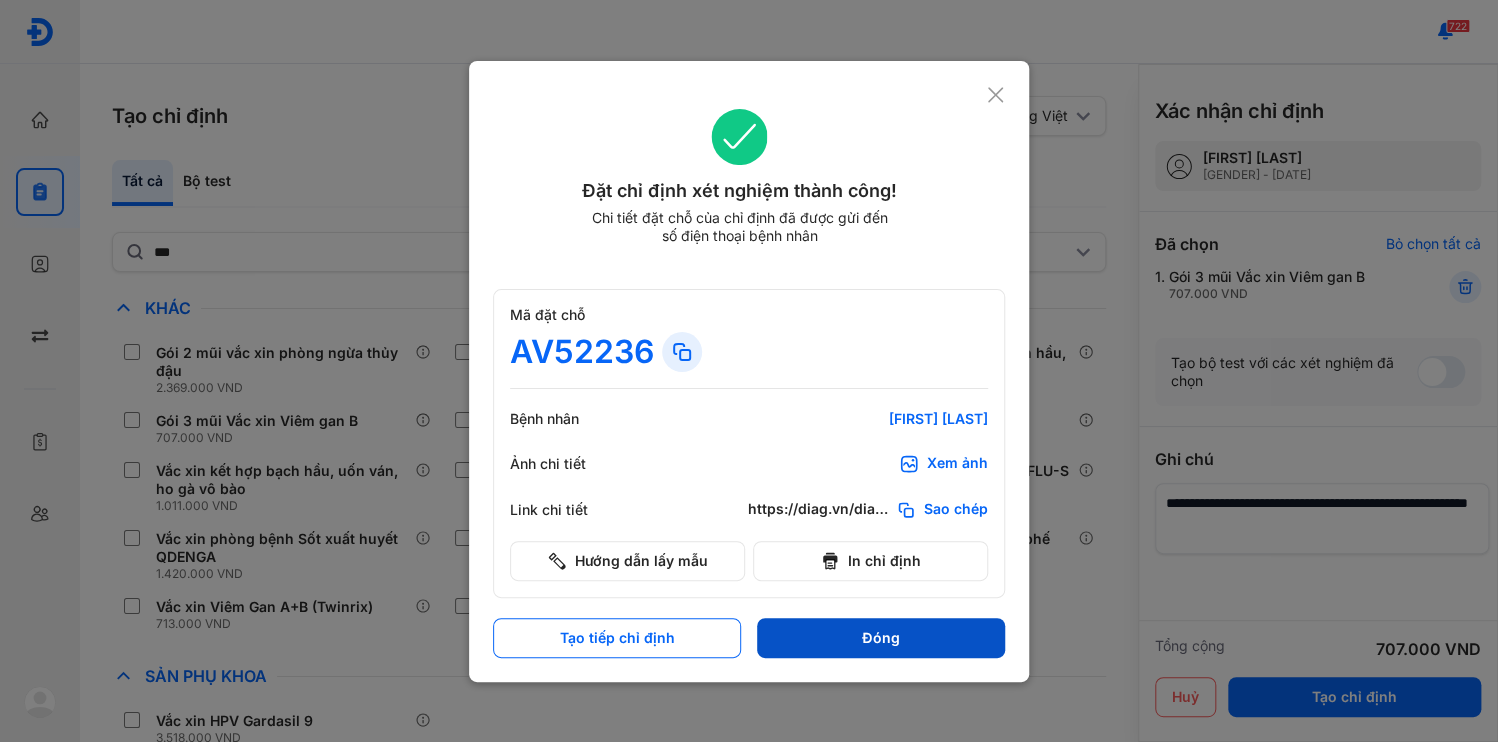 click on "Đóng" at bounding box center [881, 638] 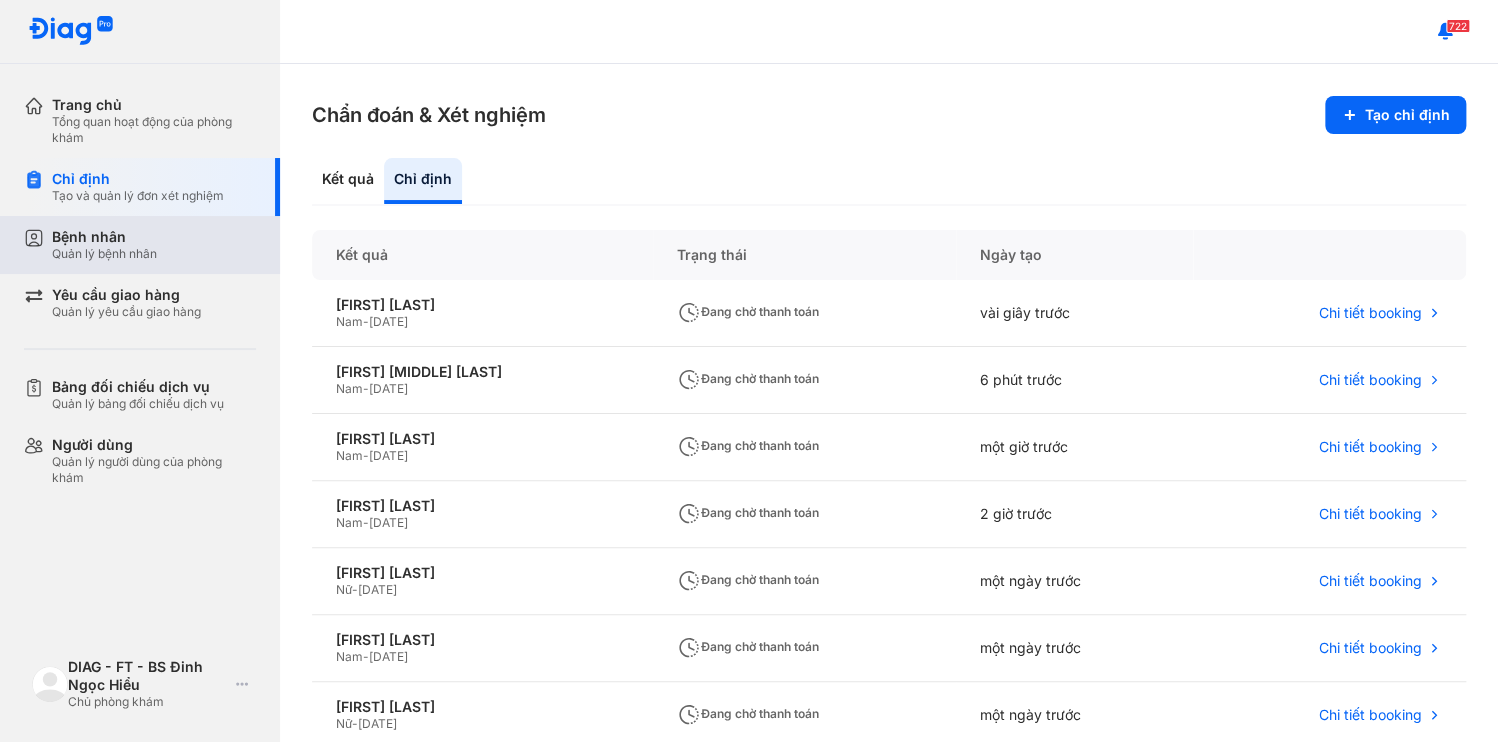 click on "Quản lý bệnh nhân" at bounding box center [104, 254] 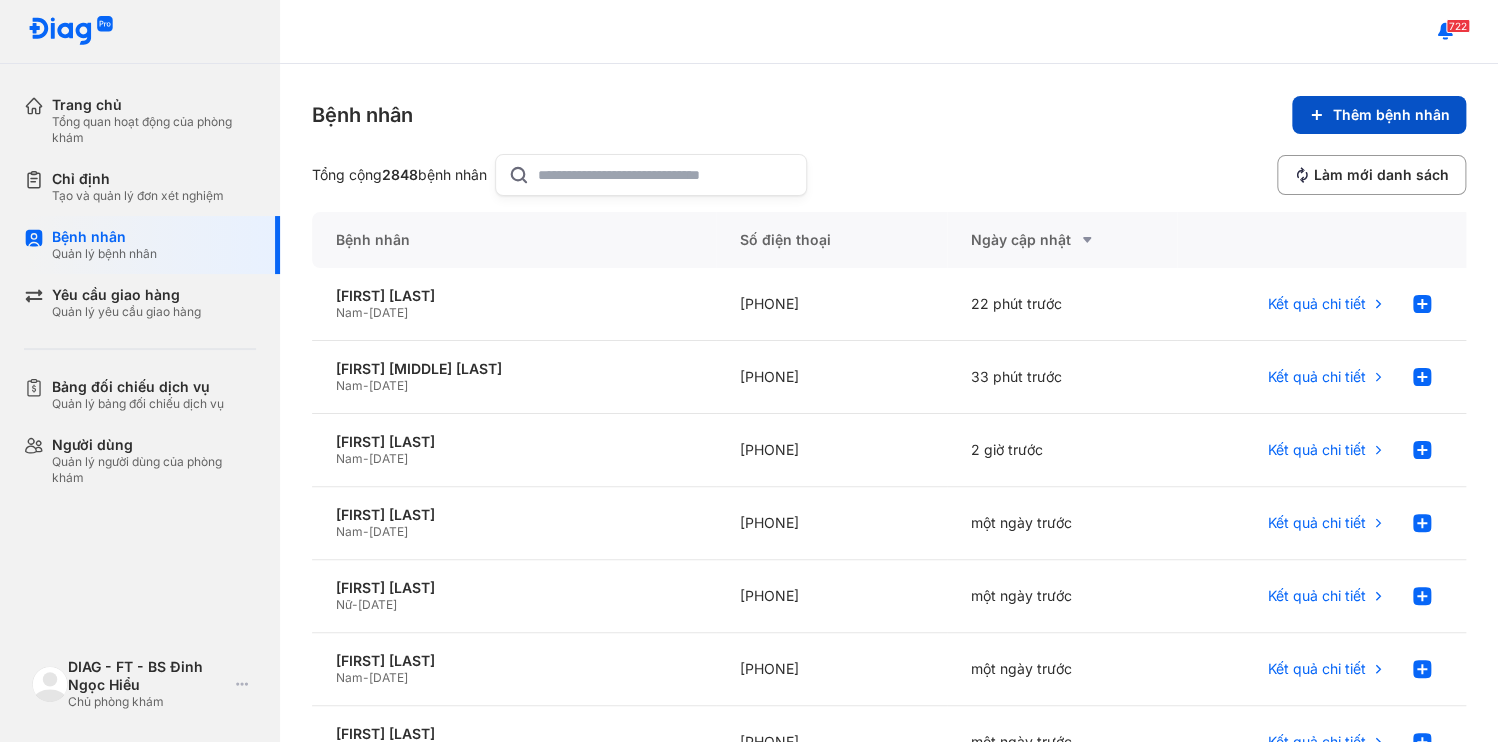 click on "Thêm bệnh nhân" 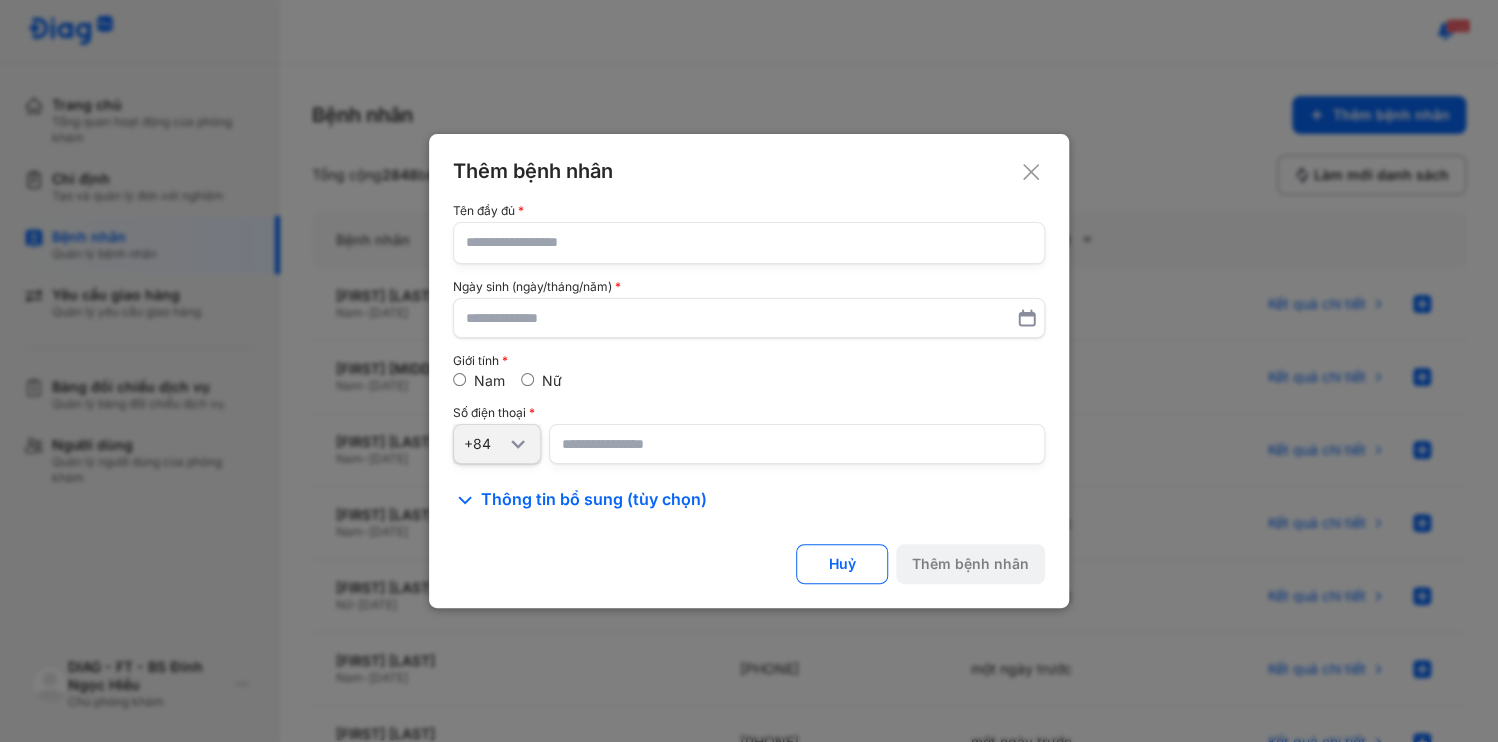 click 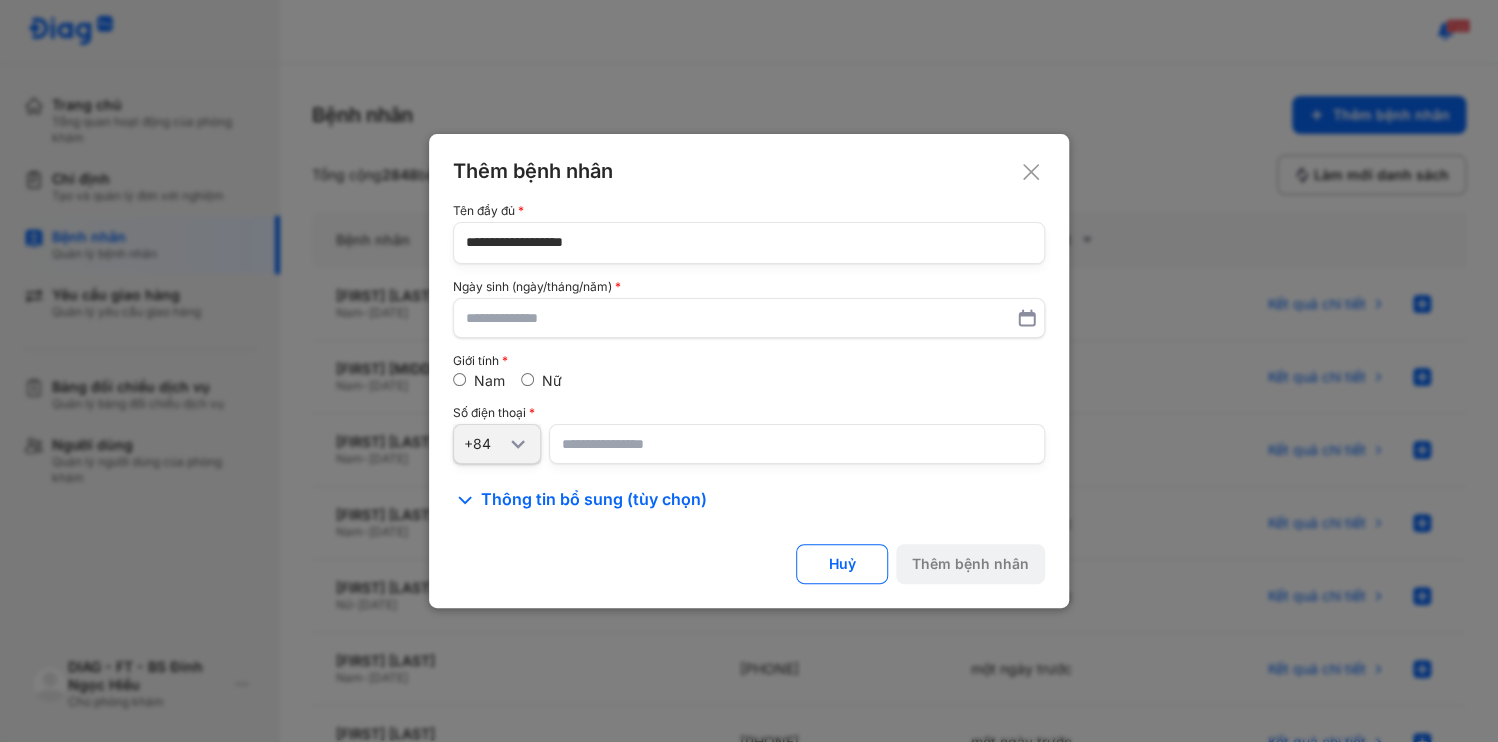 type on "**********" 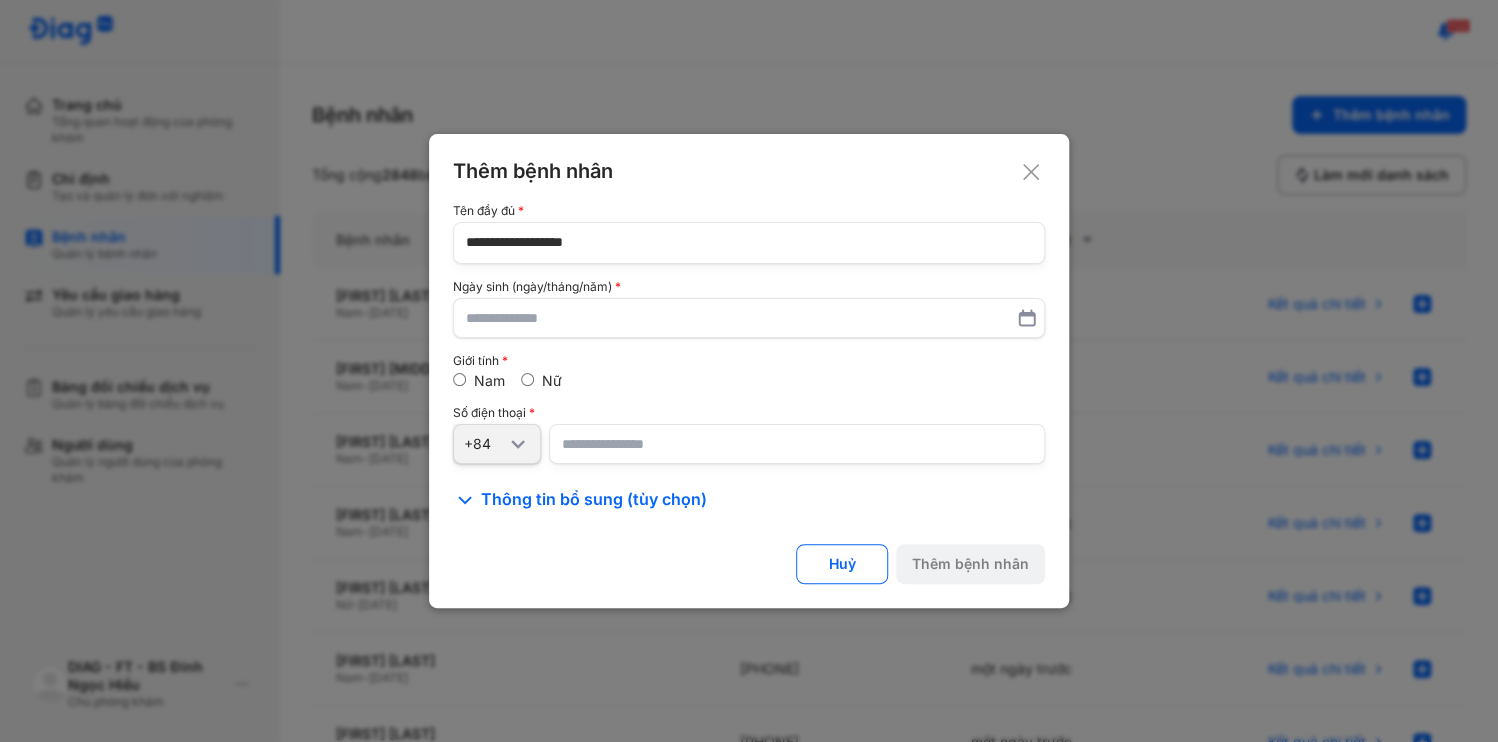 click at bounding box center [797, 444] 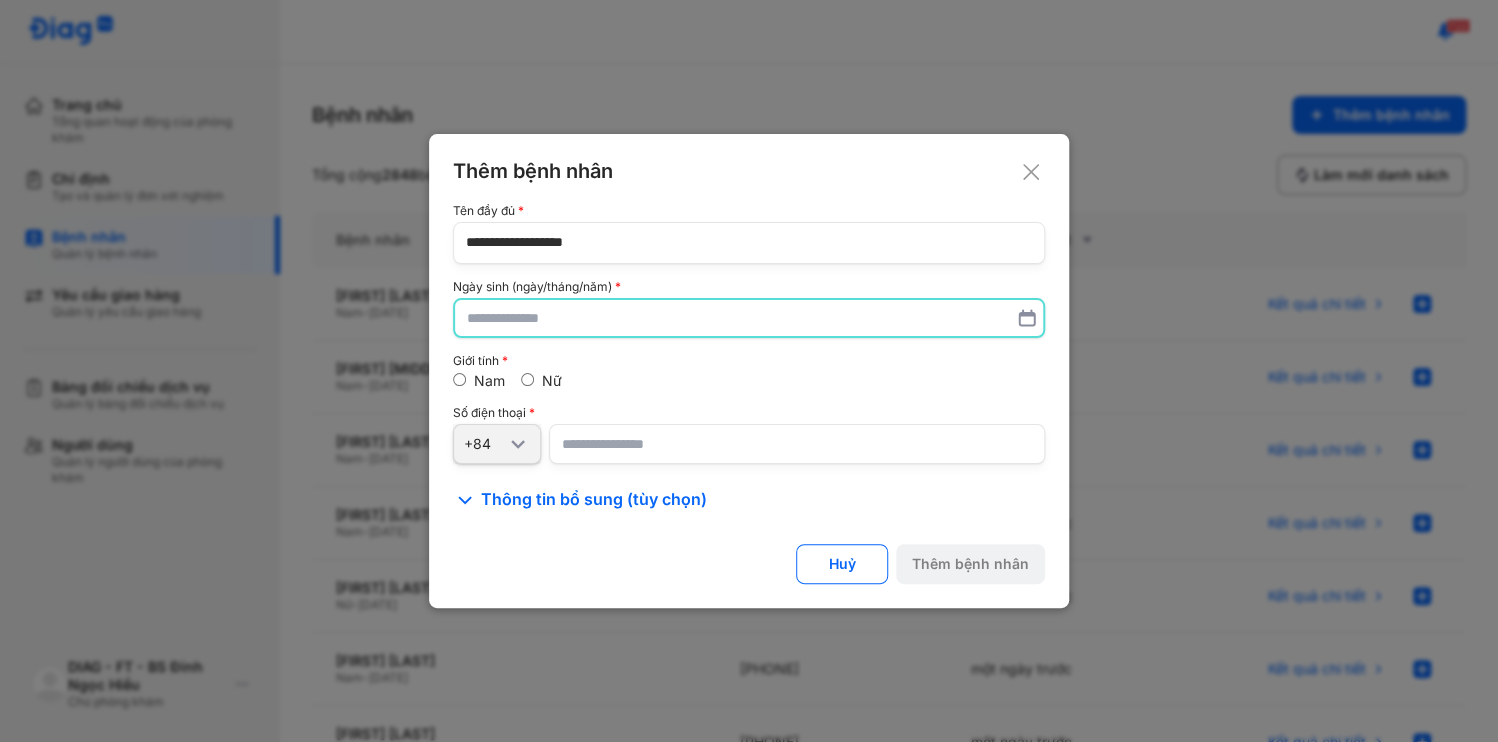 click at bounding box center (749, 318) 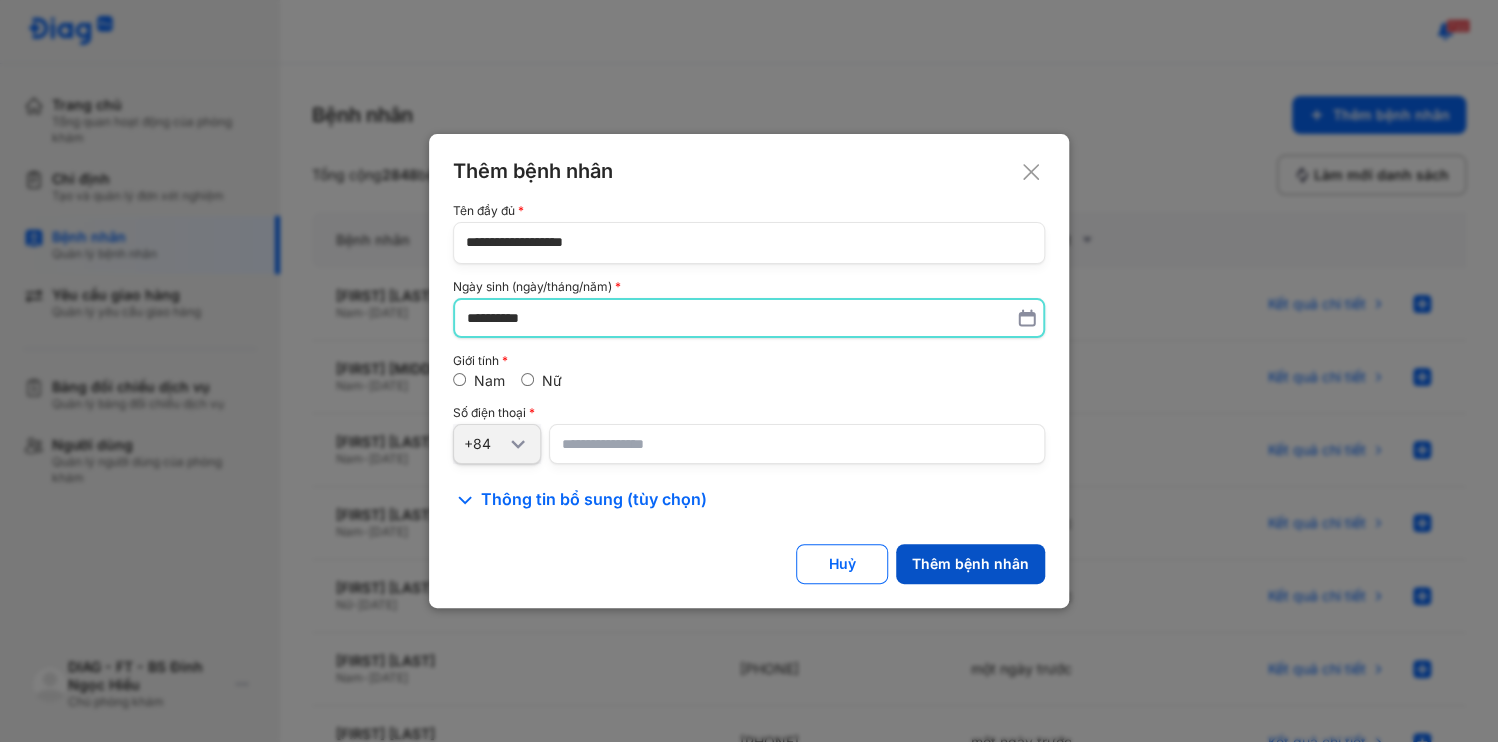 type on "**********" 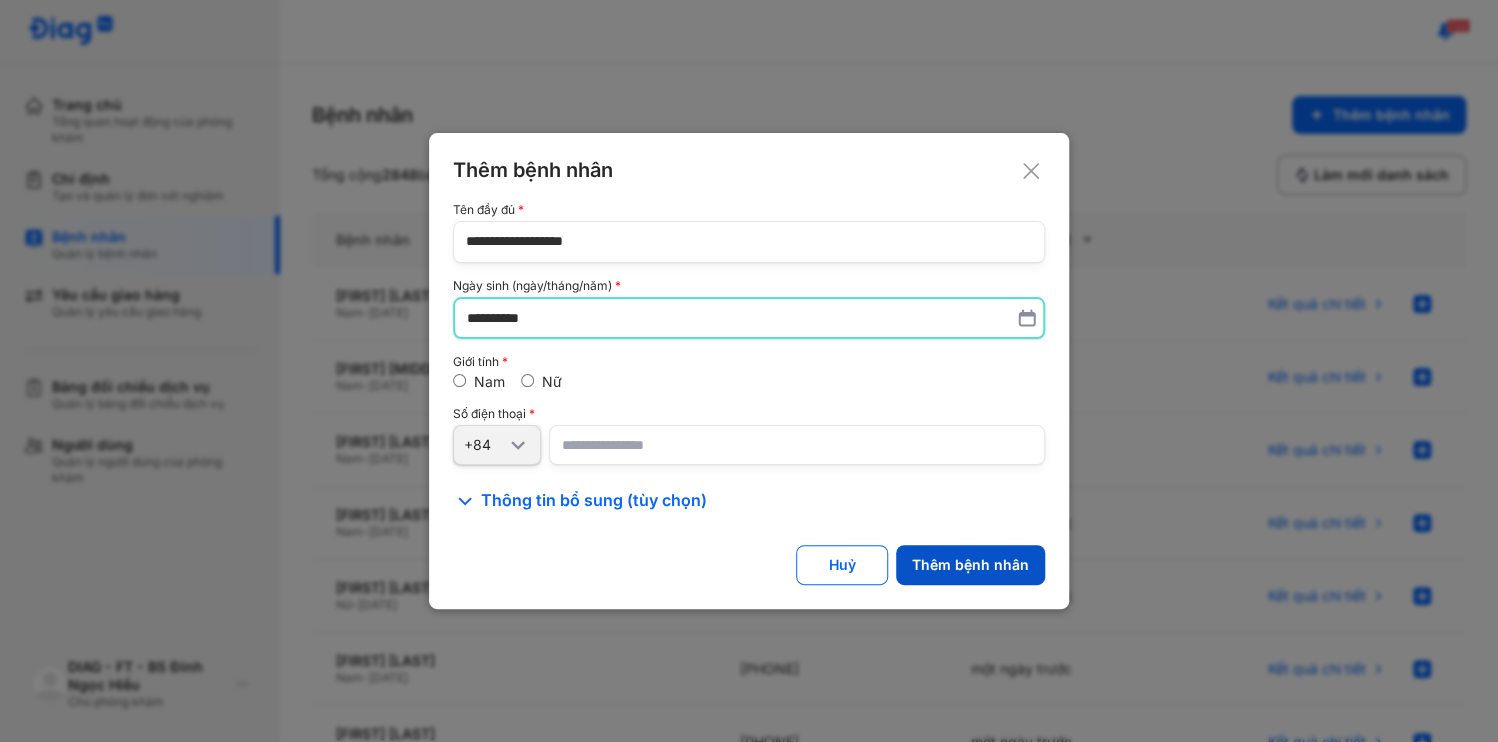click on "Thêm bệnh nhân" at bounding box center (970, 565) 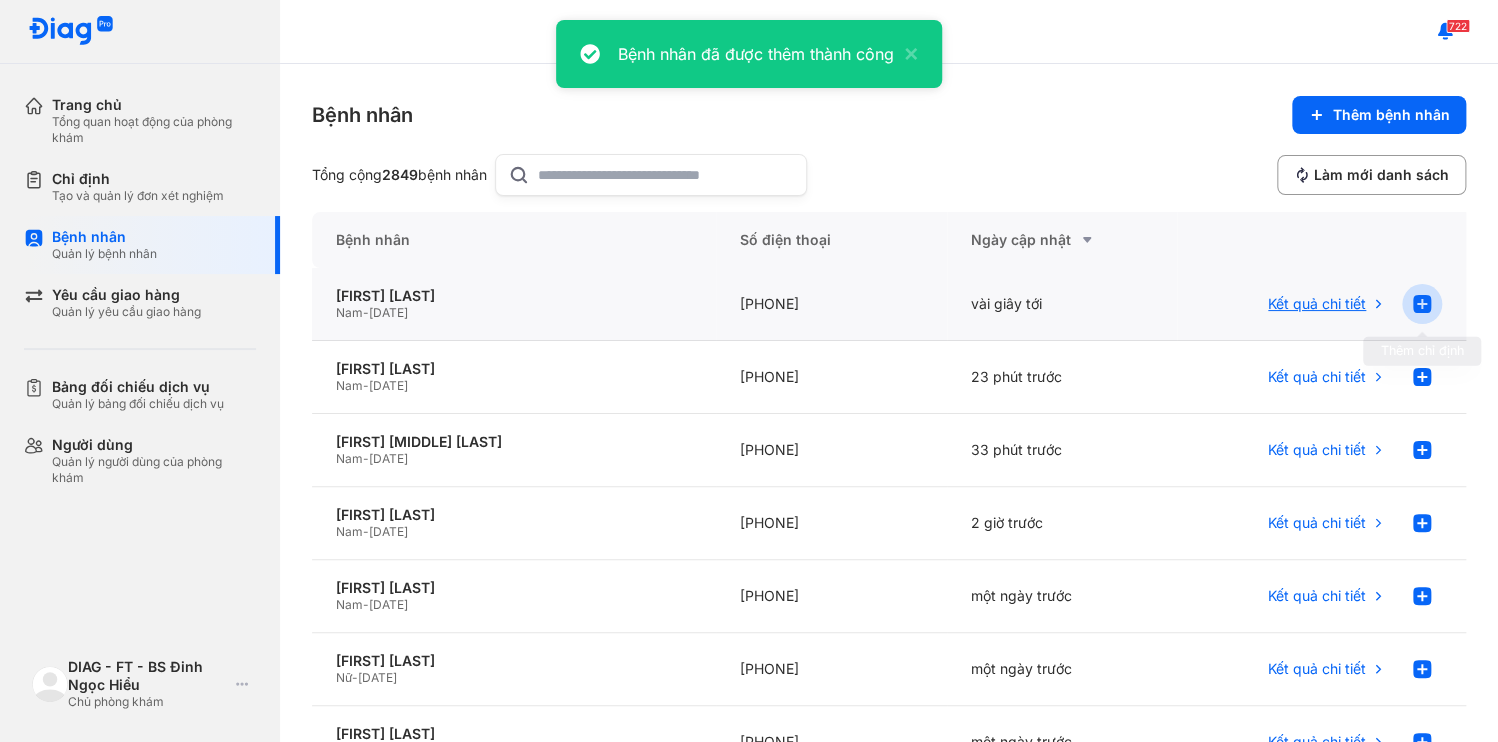 click 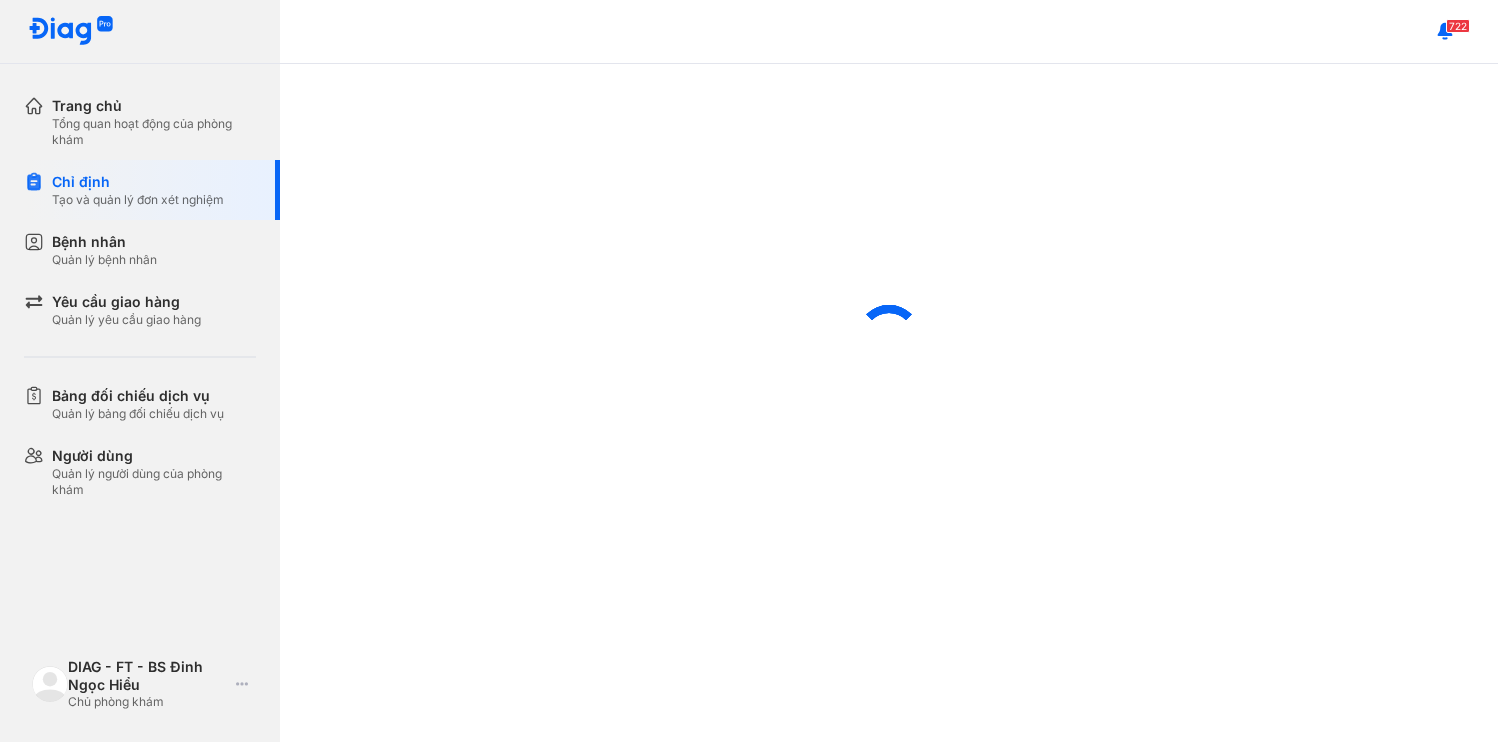 scroll, scrollTop: 0, scrollLeft: 0, axis: both 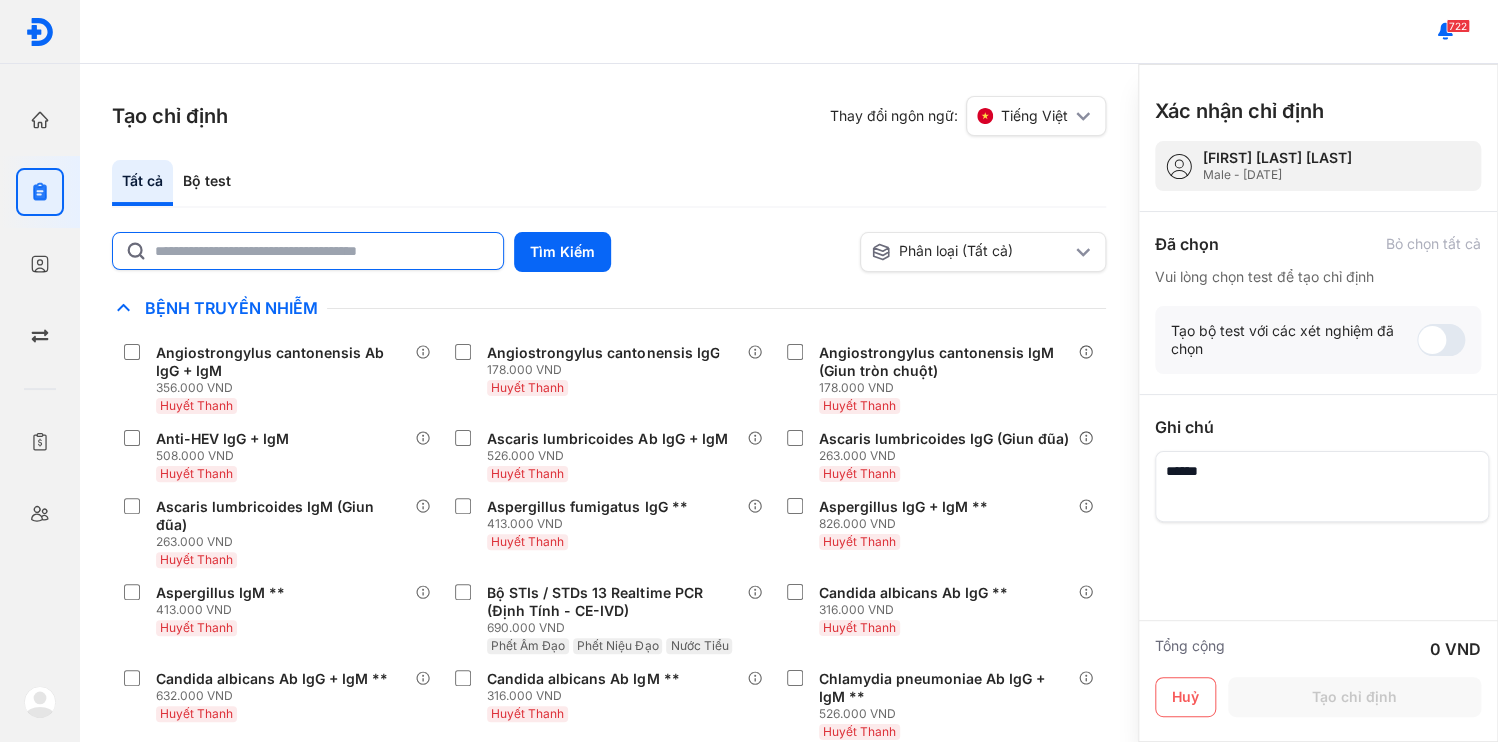 click 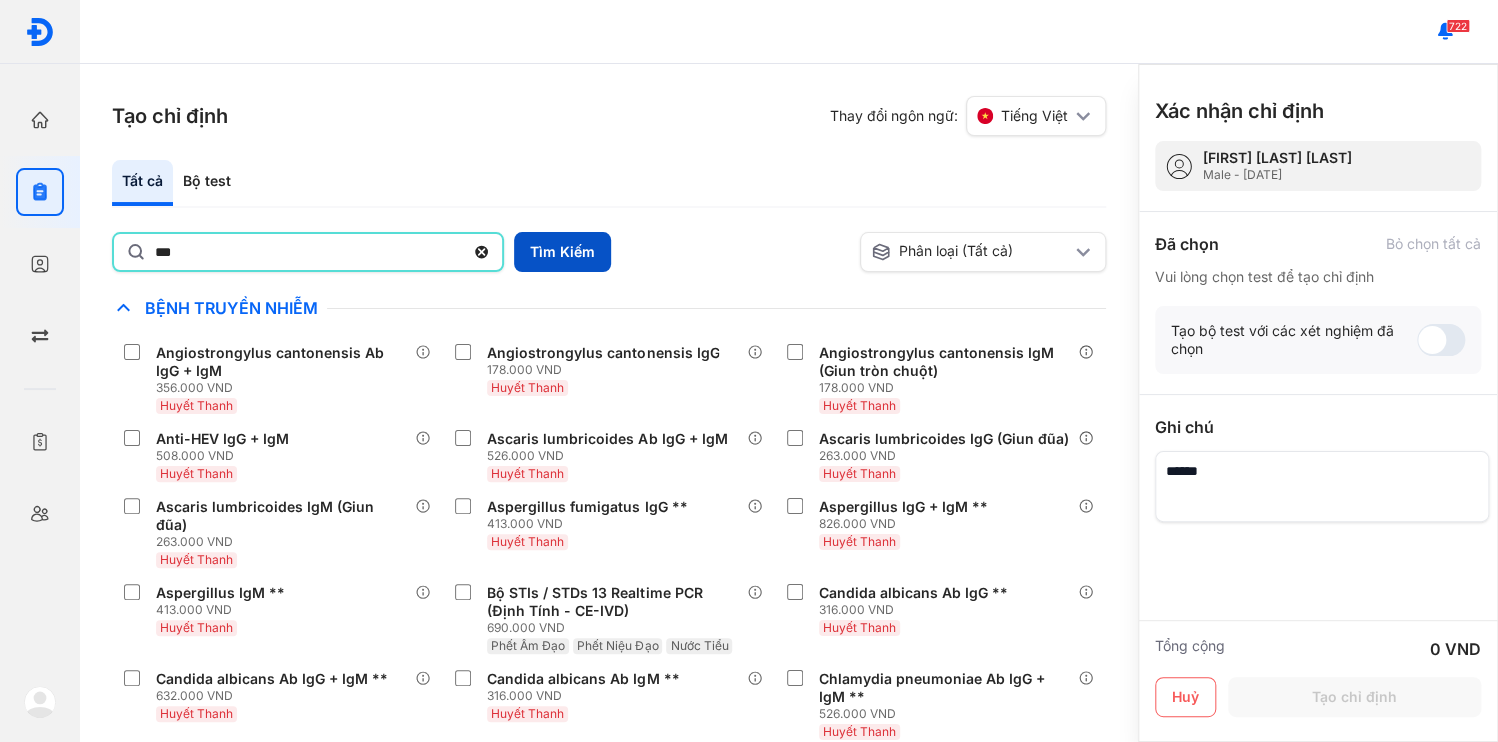 type on "***" 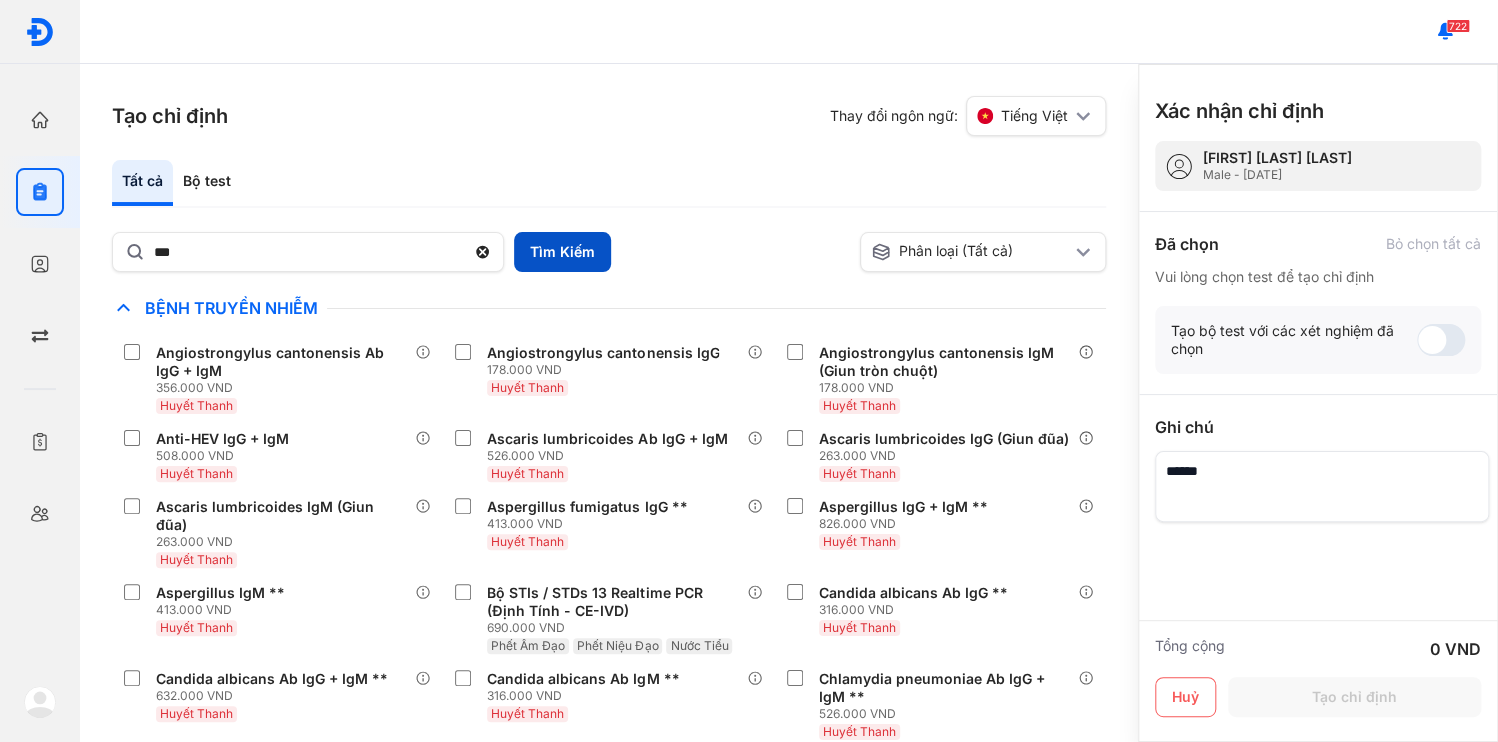 click on "Tìm Kiếm" at bounding box center [562, 252] 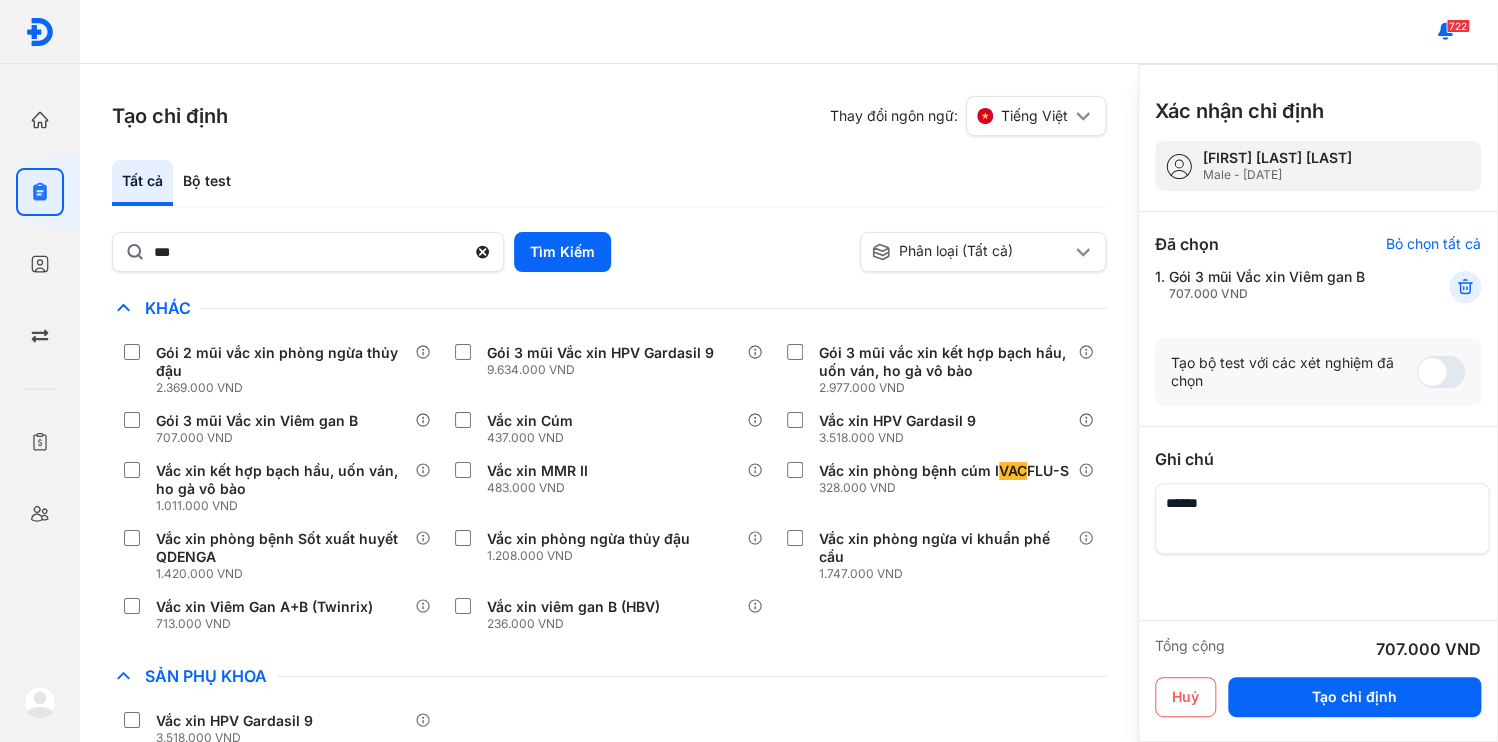 click at bounding box center (1322, 518) 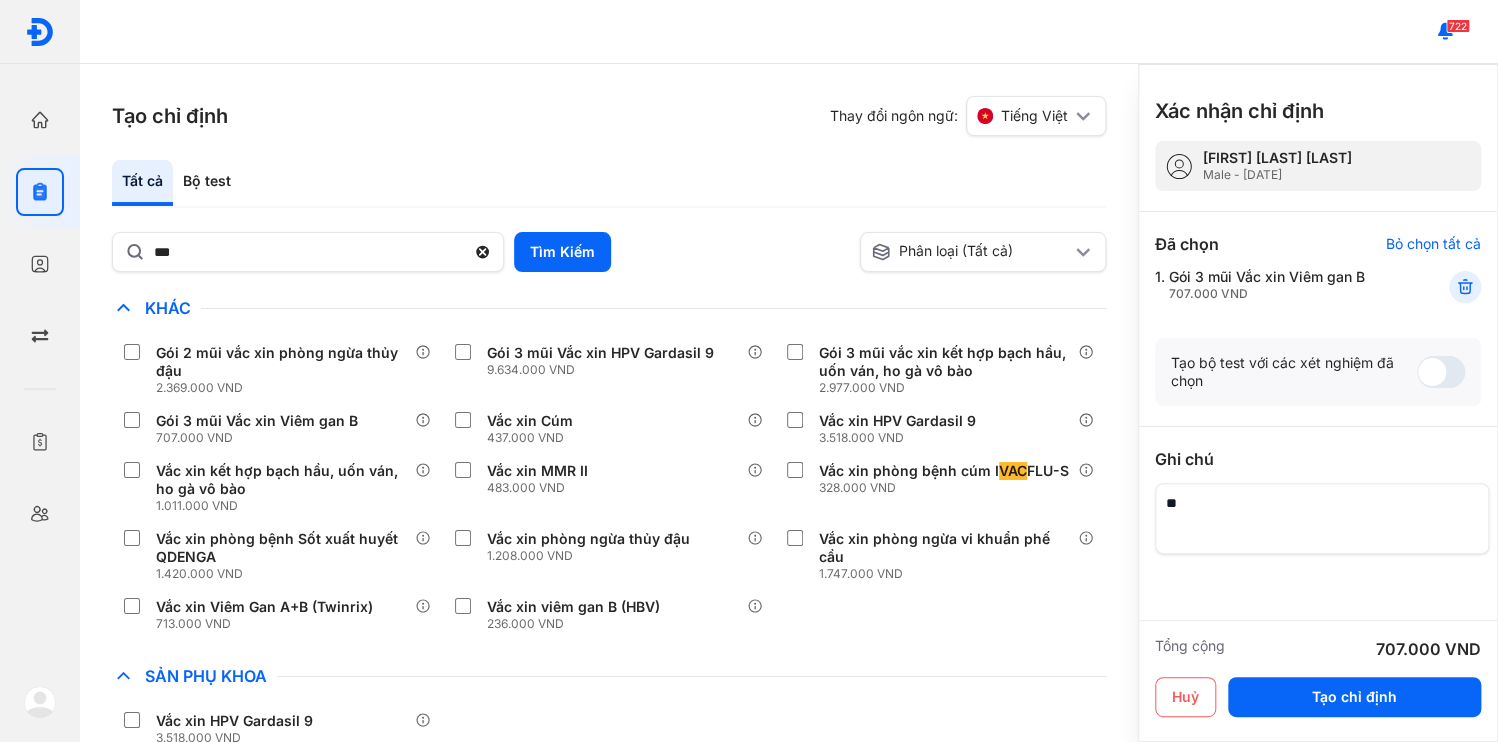type on "*" 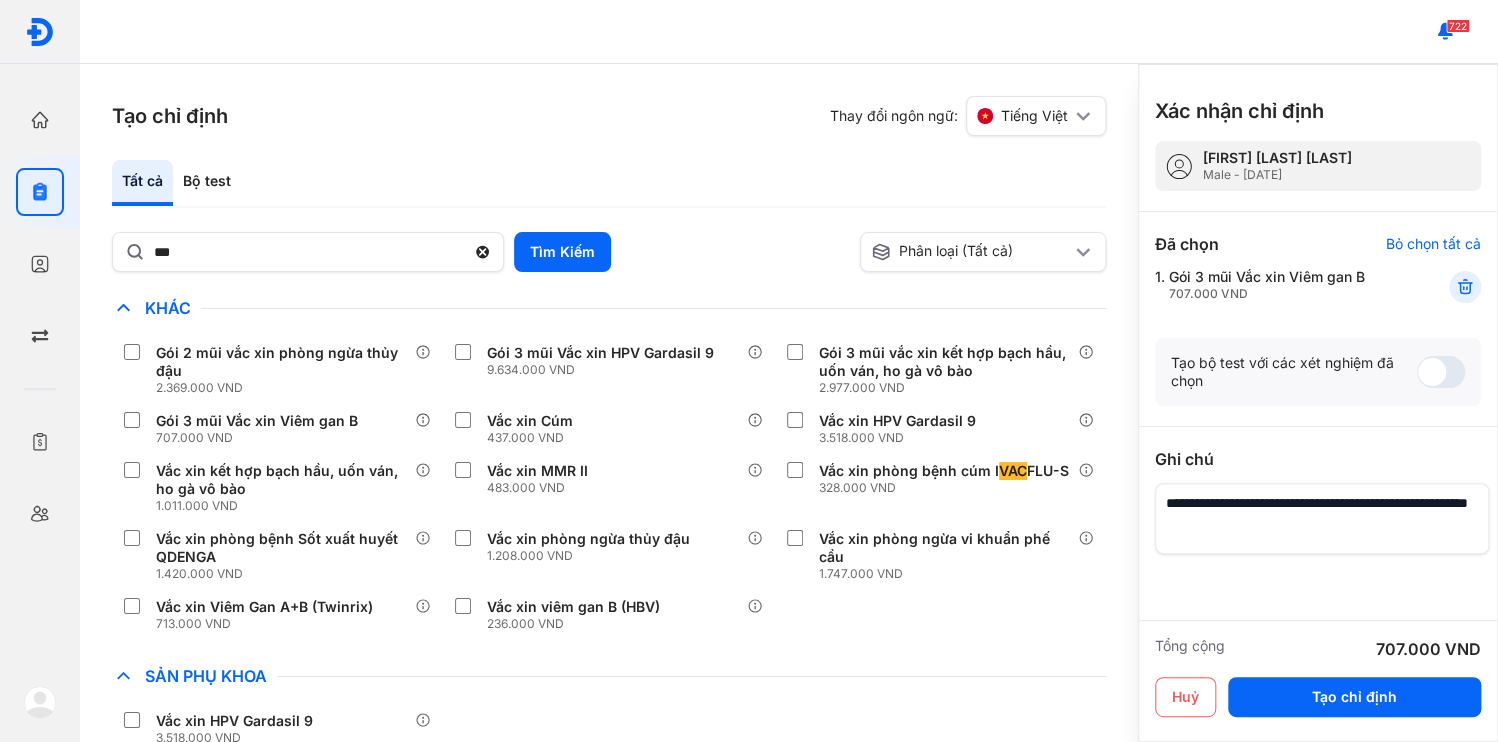 type on "**********" 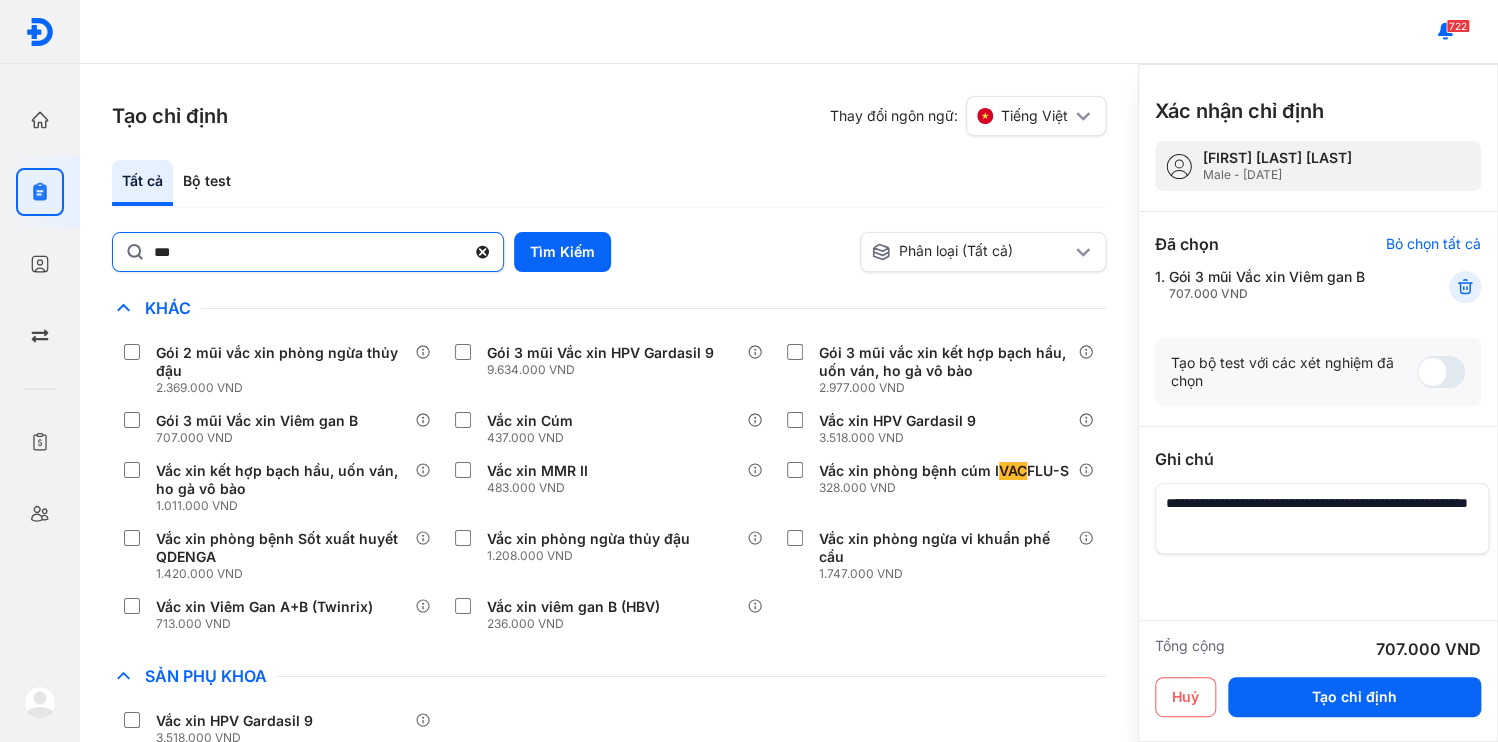 click 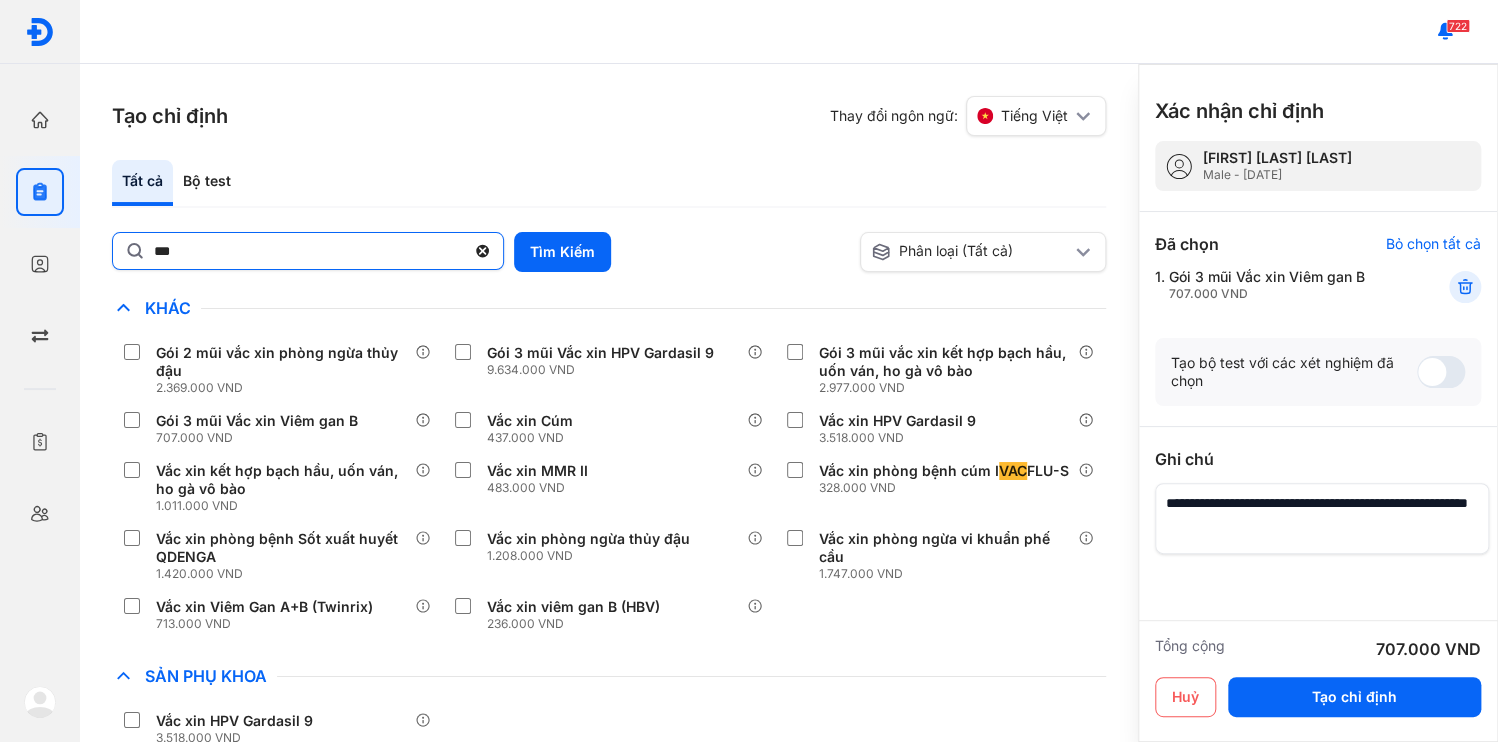 click on "***" 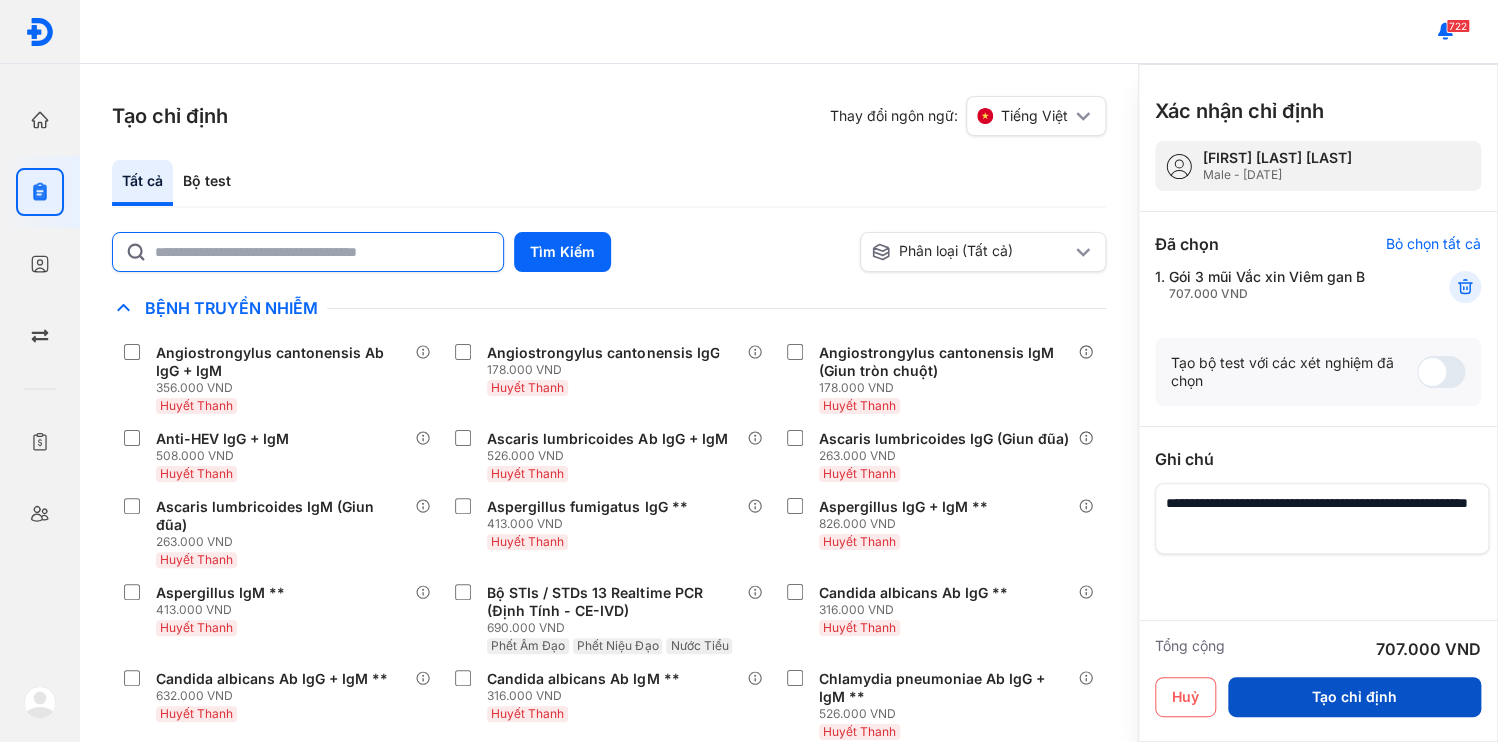 click on "Tạo chỉ định" at bounding box center (1354, 697) 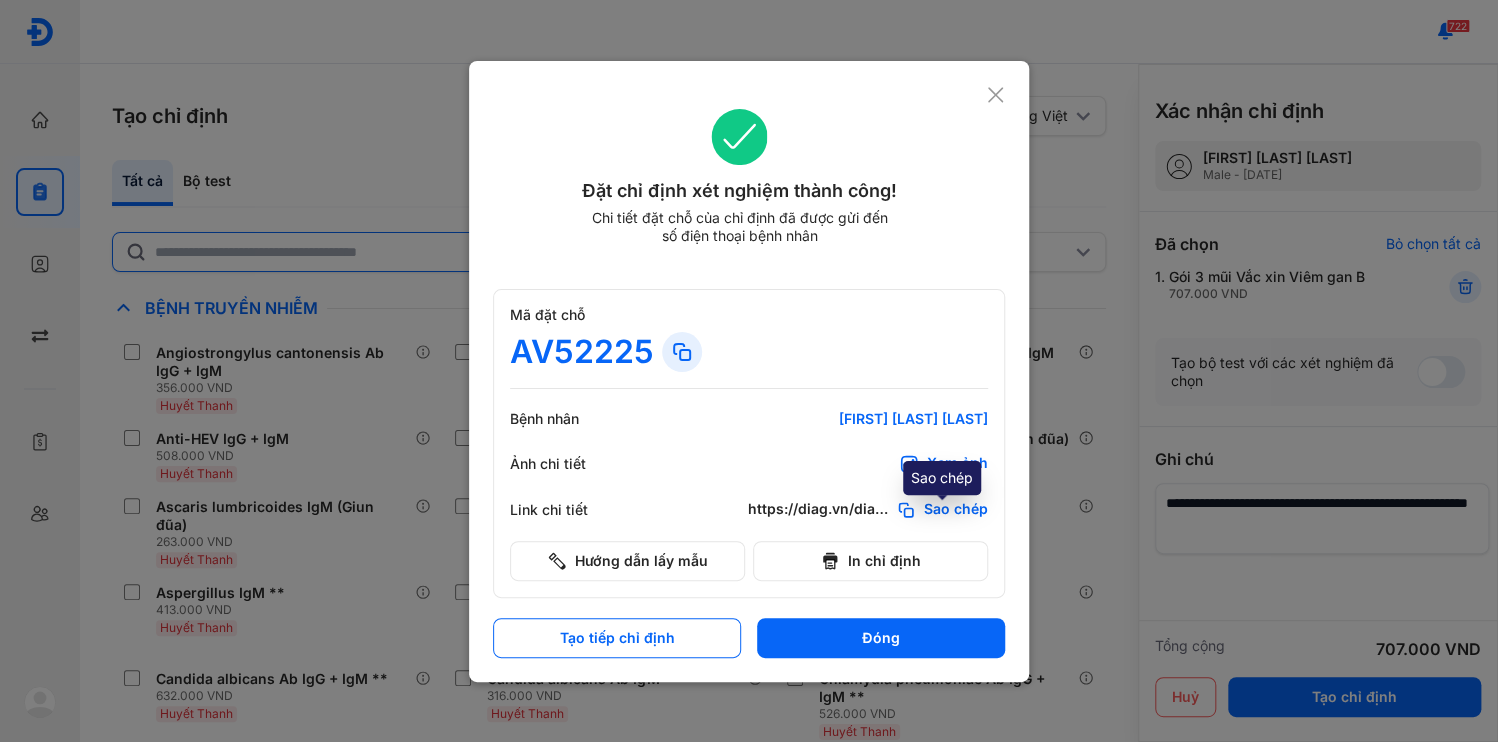 click on "Sao chép" 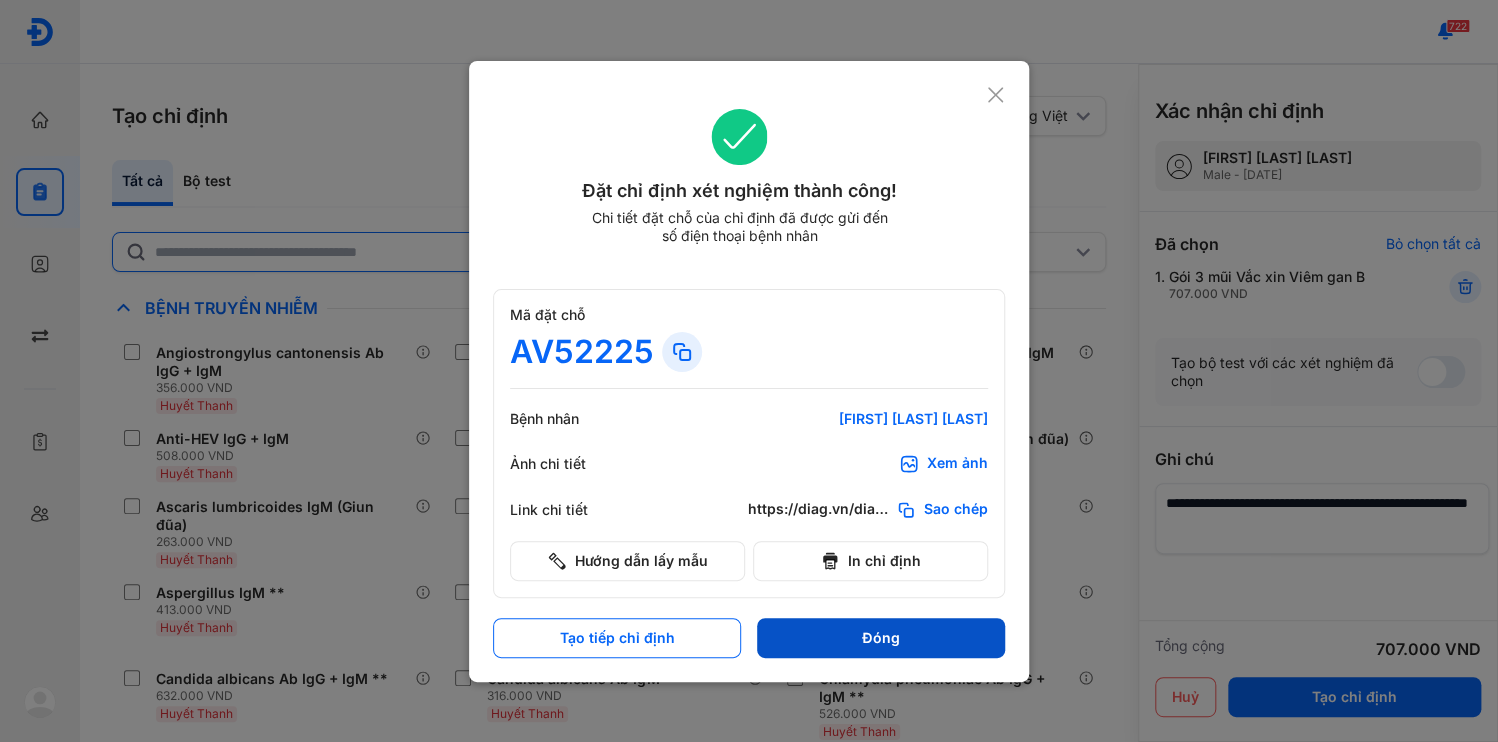 click on "Đóng" at bounding box center (881, 638) 